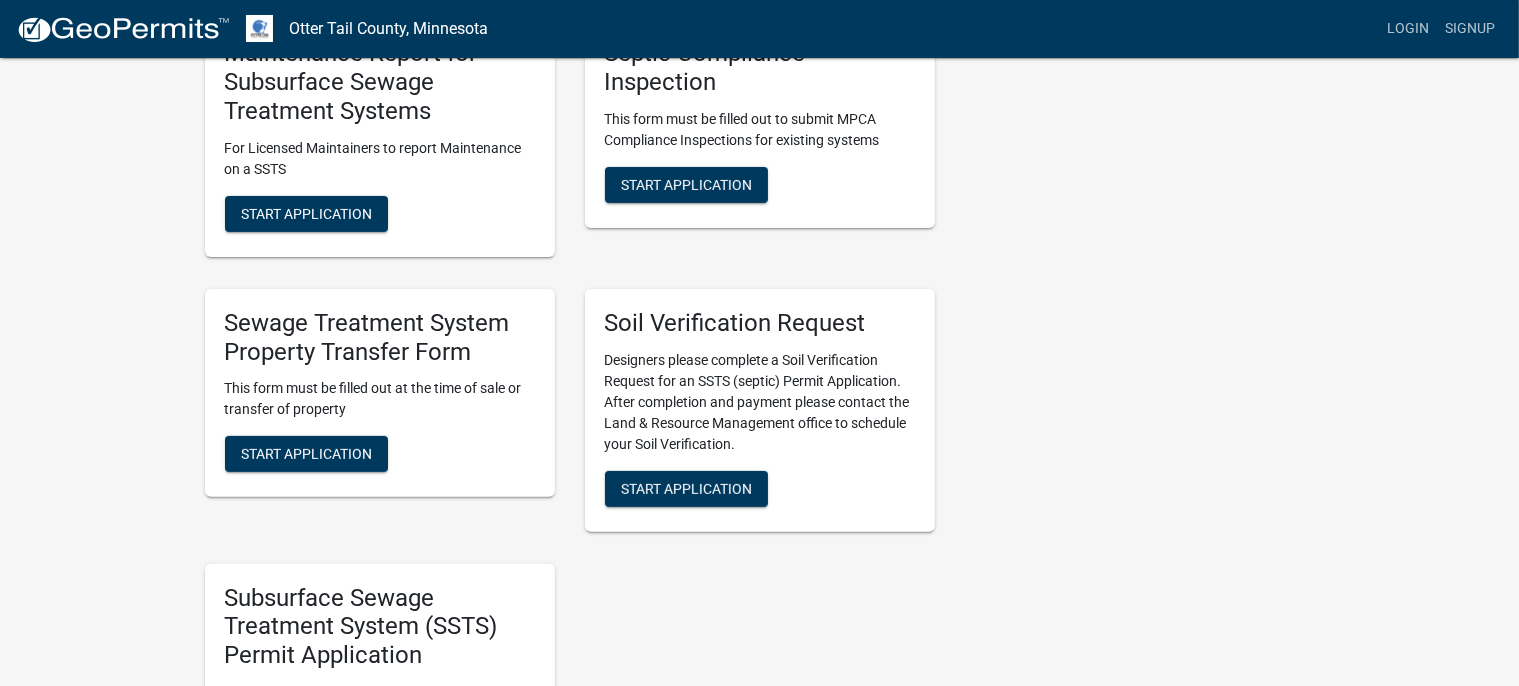 scroll, scrollTop: 633, scrollLeft: 0, axis: vertical 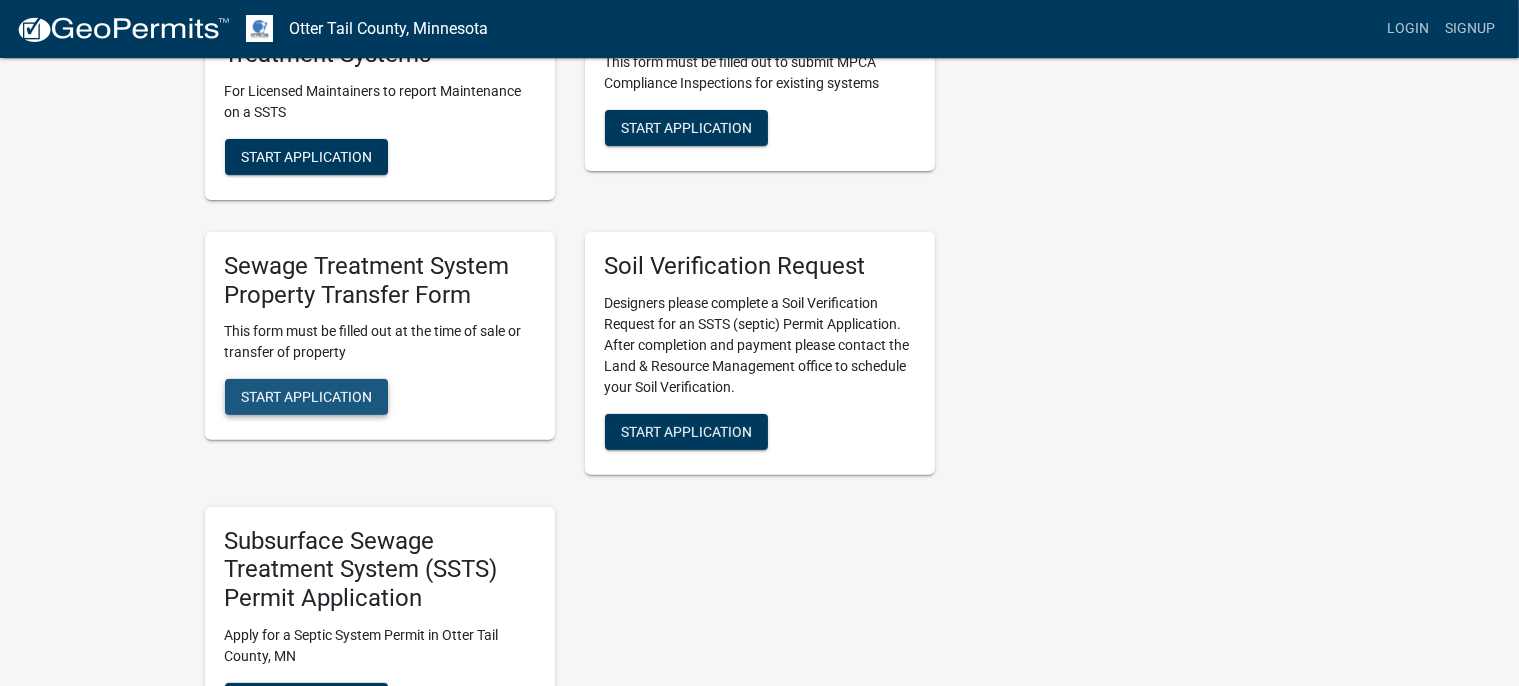 click on "Start Application" at bounding box center (306, 397) 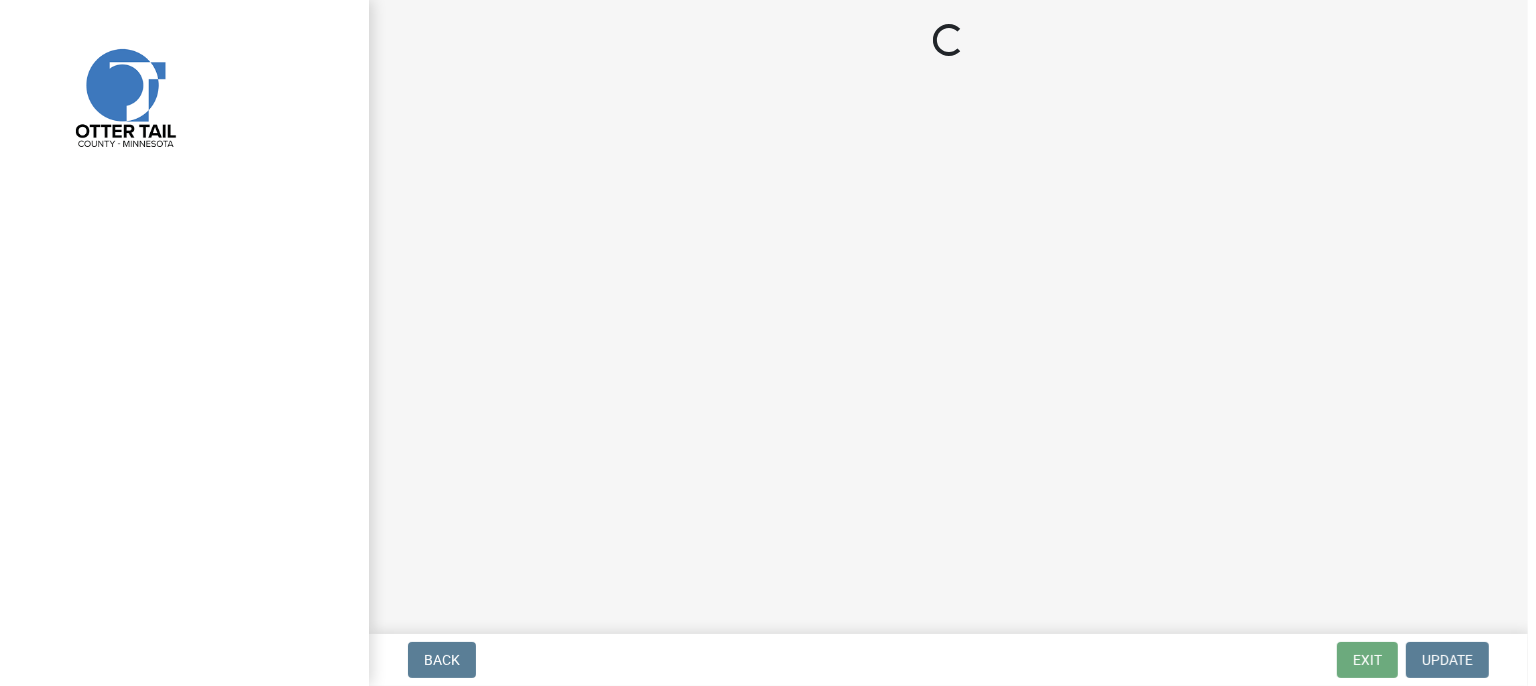 scroll, scrollTop: 0, scrollLeft: 0, axis: both 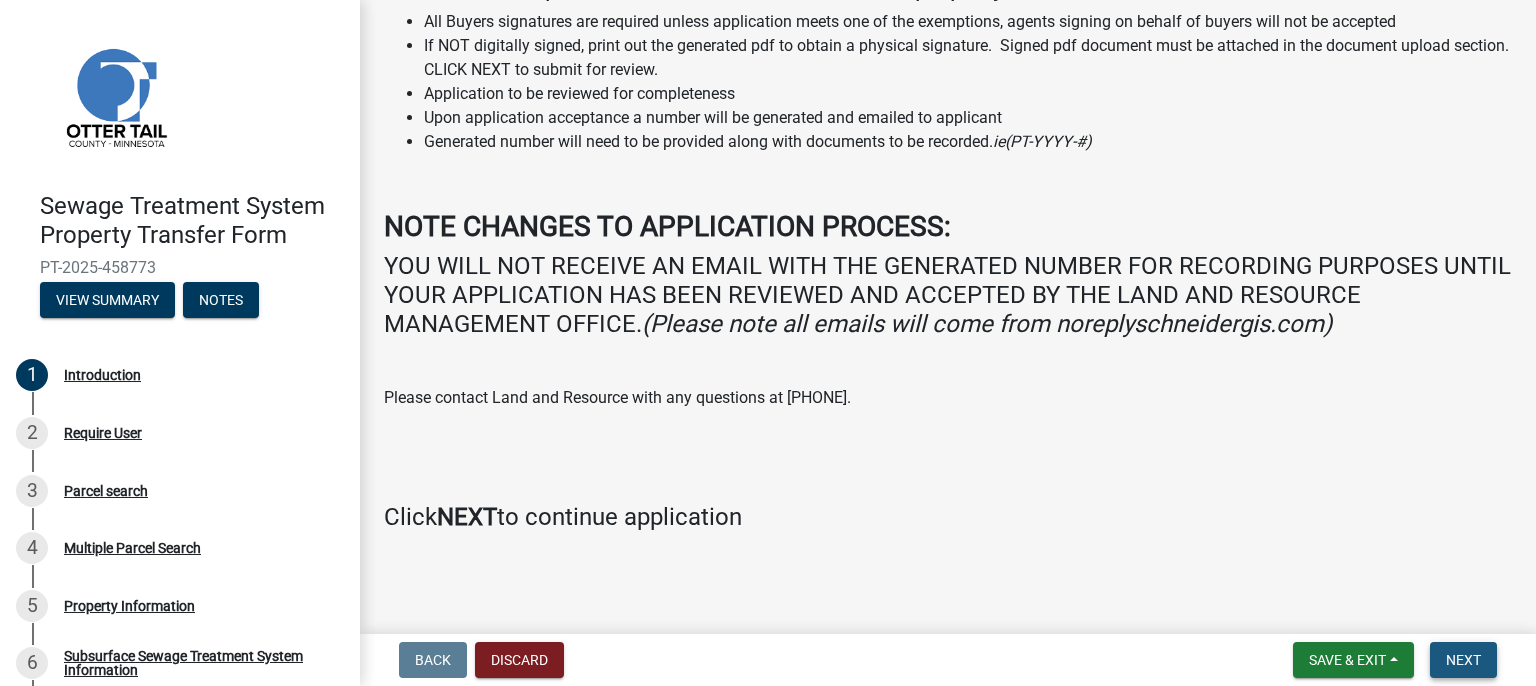 click on "Next" at bounding box center (1463, 660) 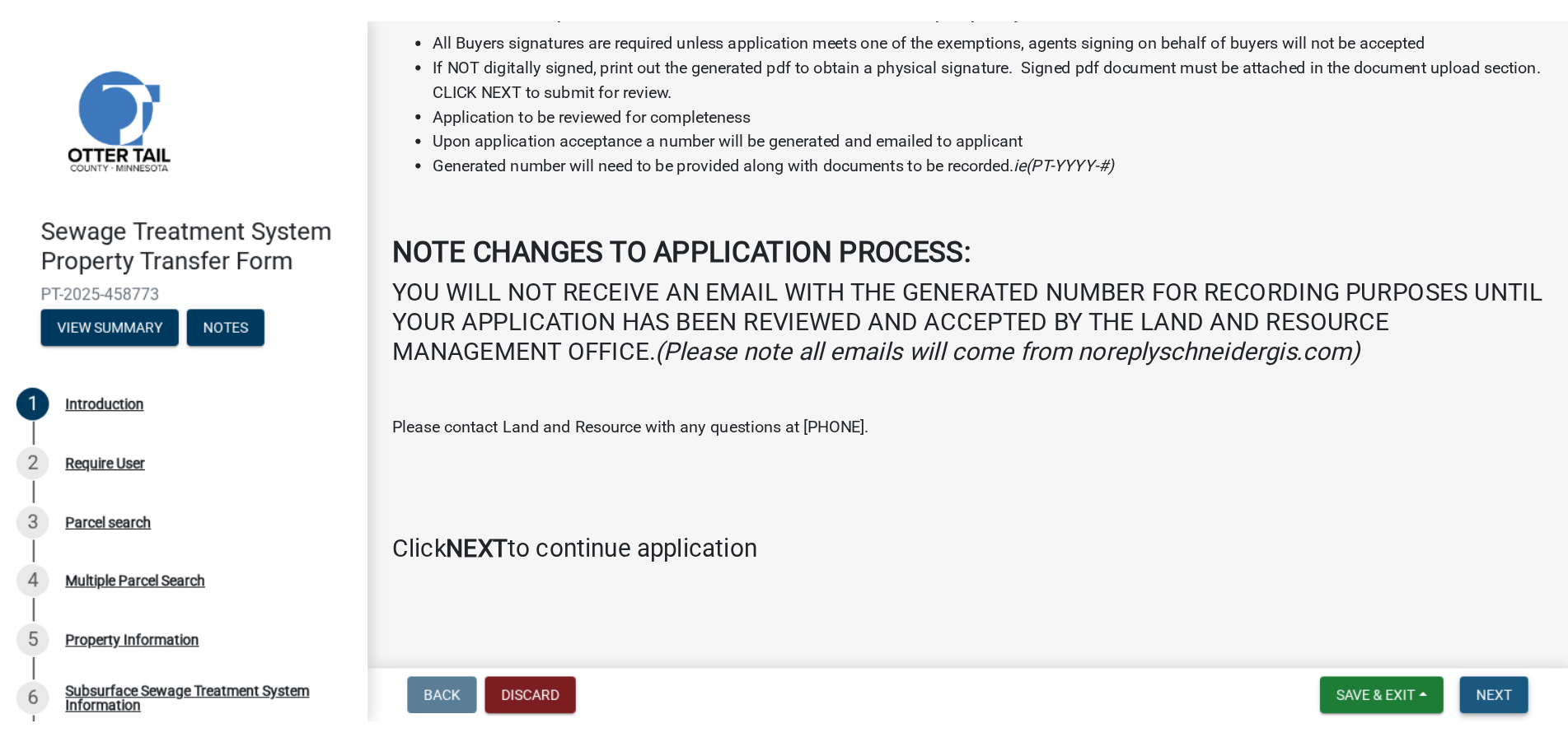 scroll, scrollTop: 0, scrollLeft: 0, axis: both 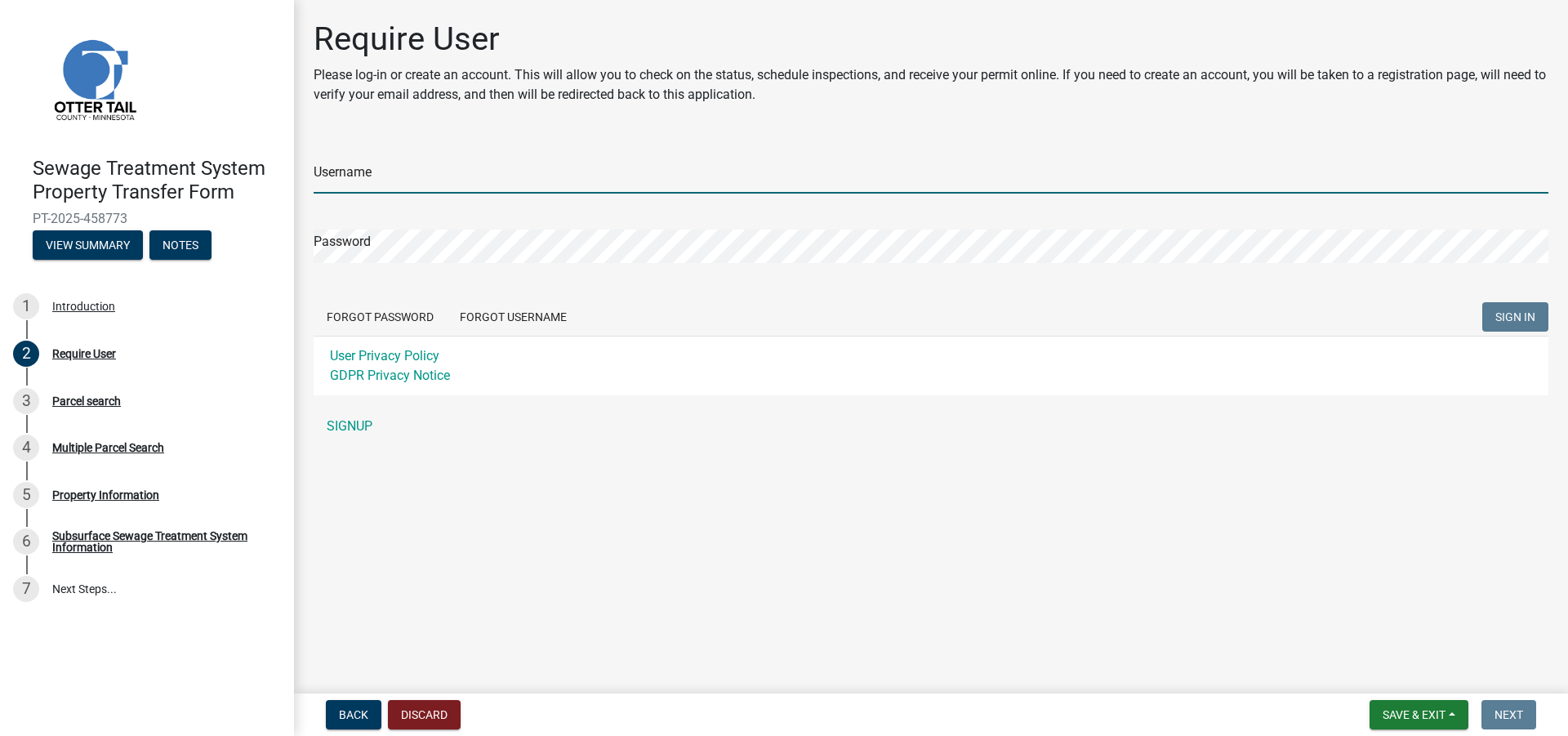 click on "Username" at bounding box center [931, 176] 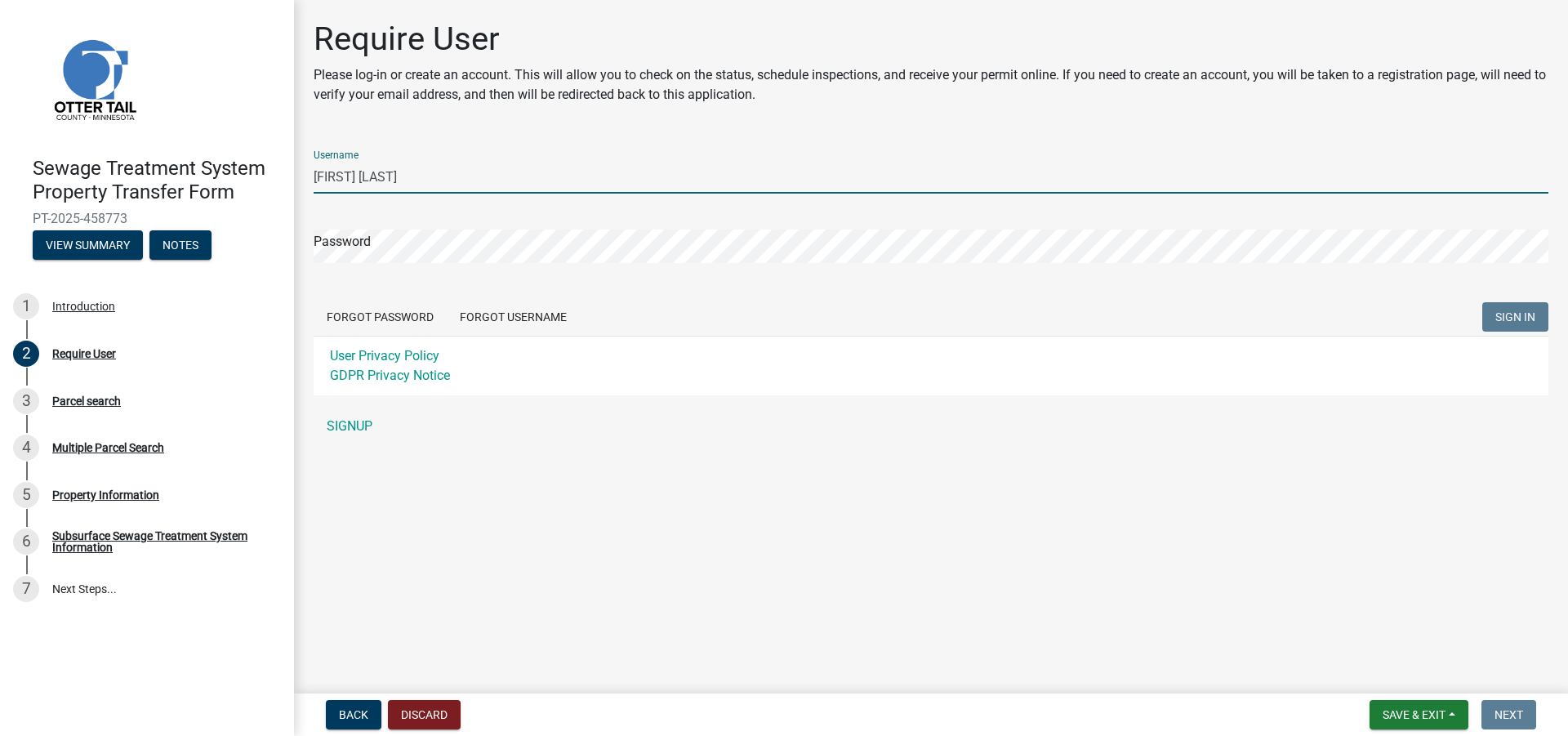 type on "[FIRST] [LAST]" 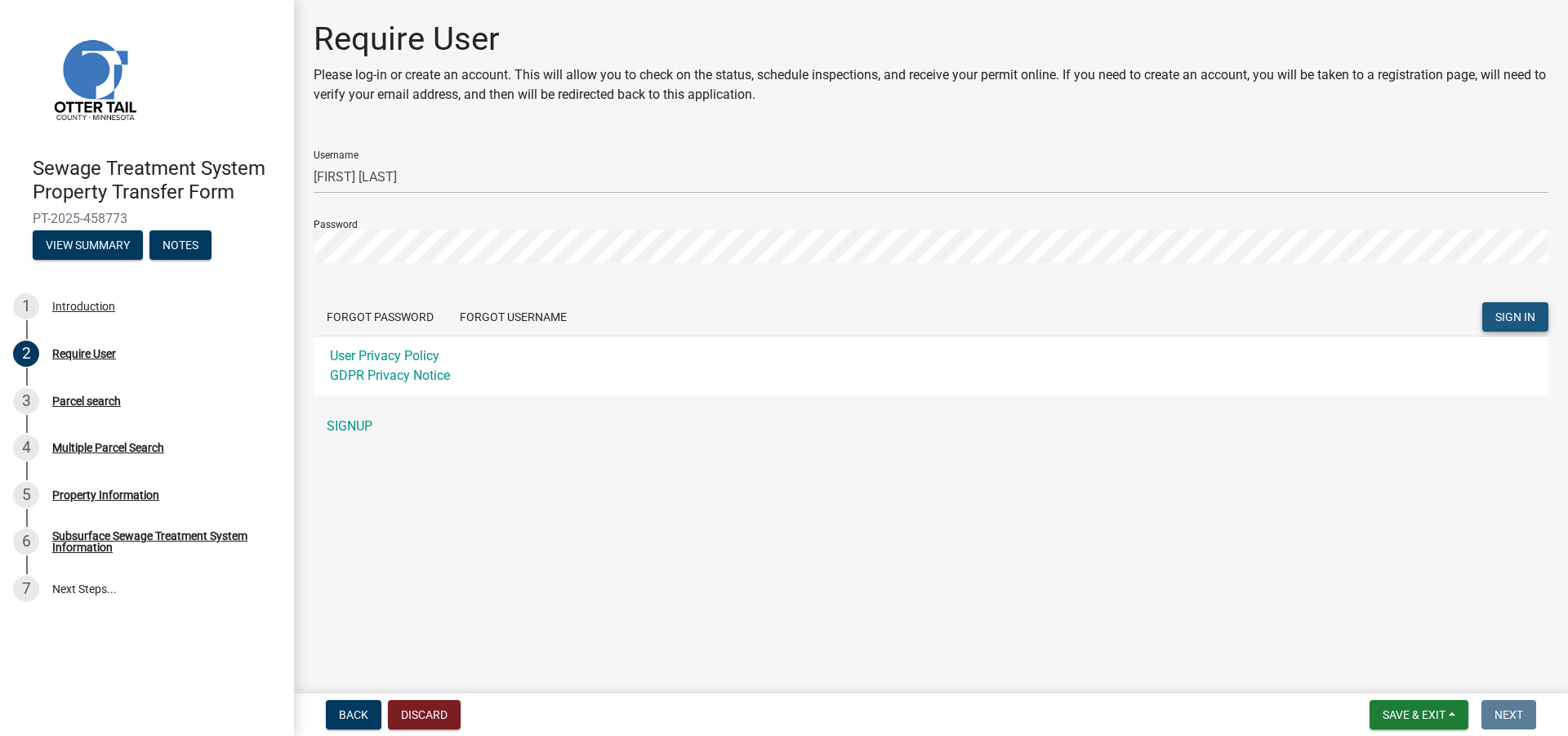 click on "SIGN IN" 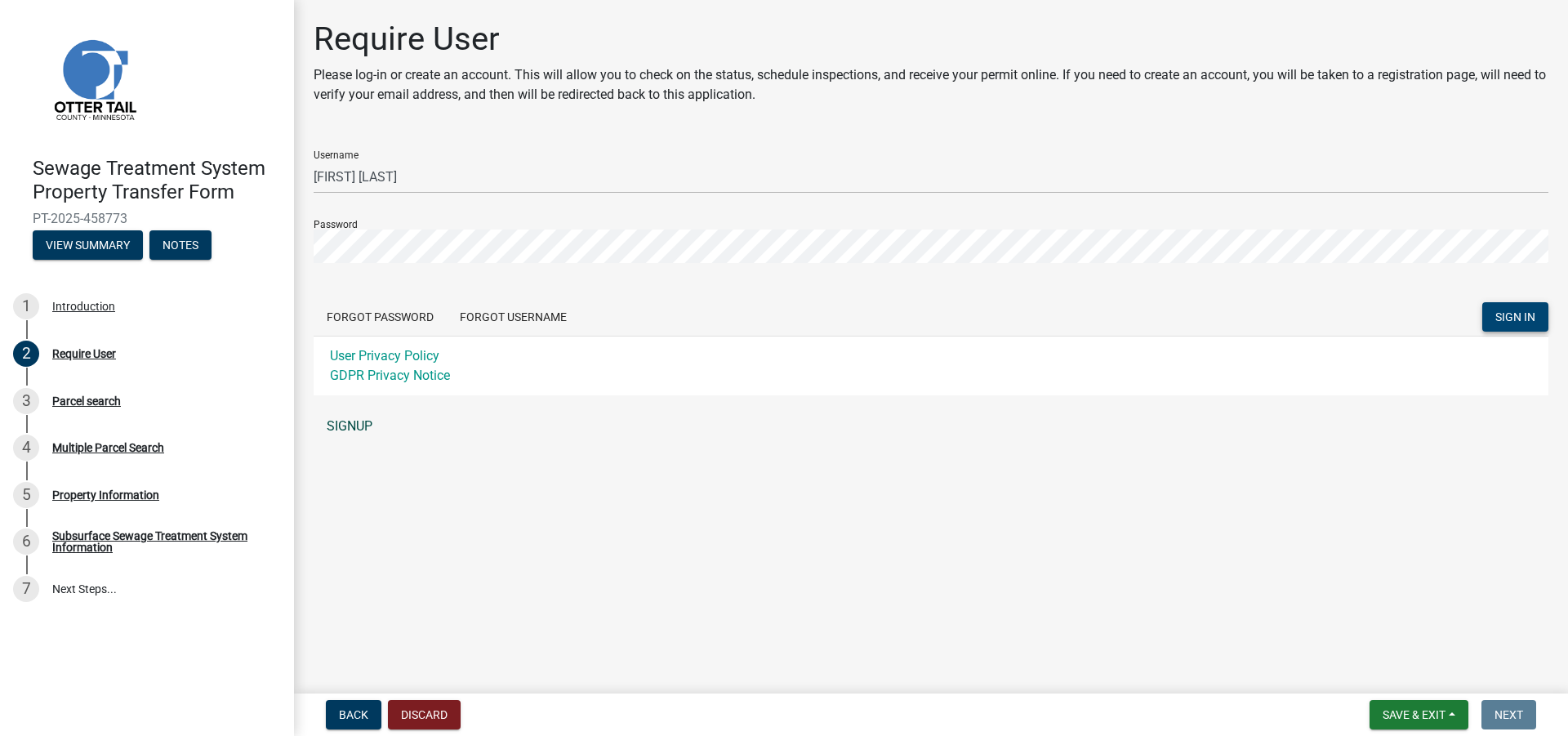 click on "SIGNUP" 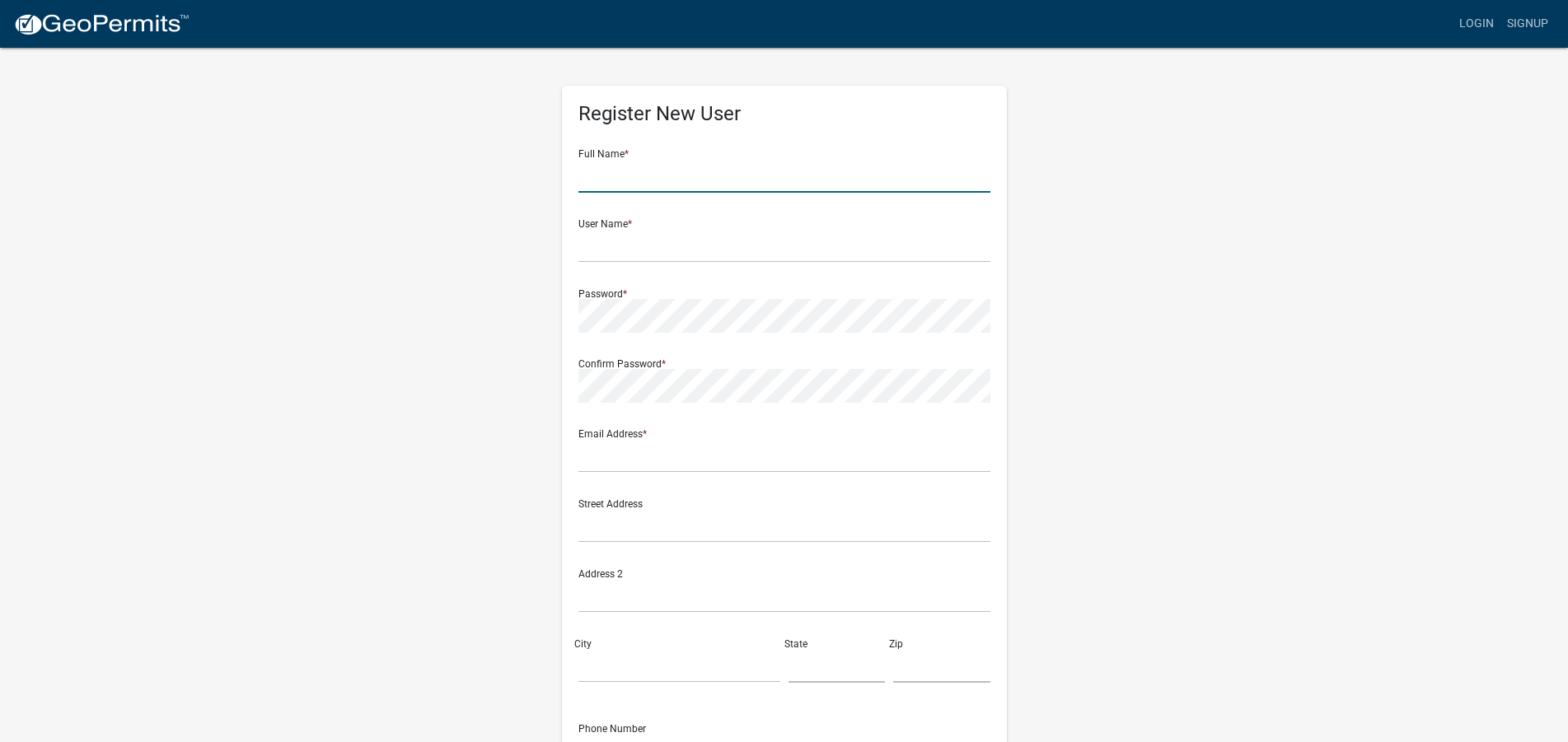 click 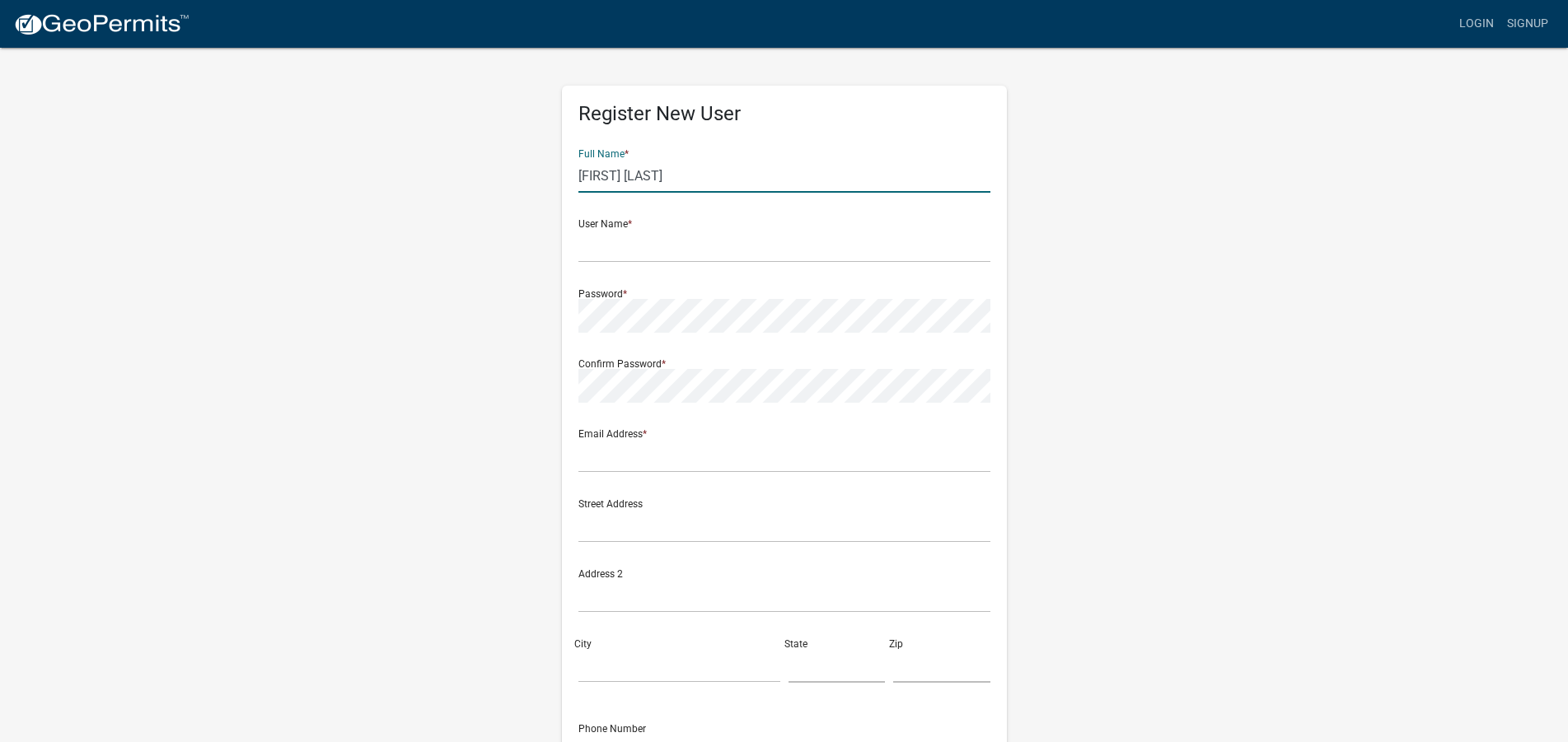 type on "[FIRST] [LAST]" 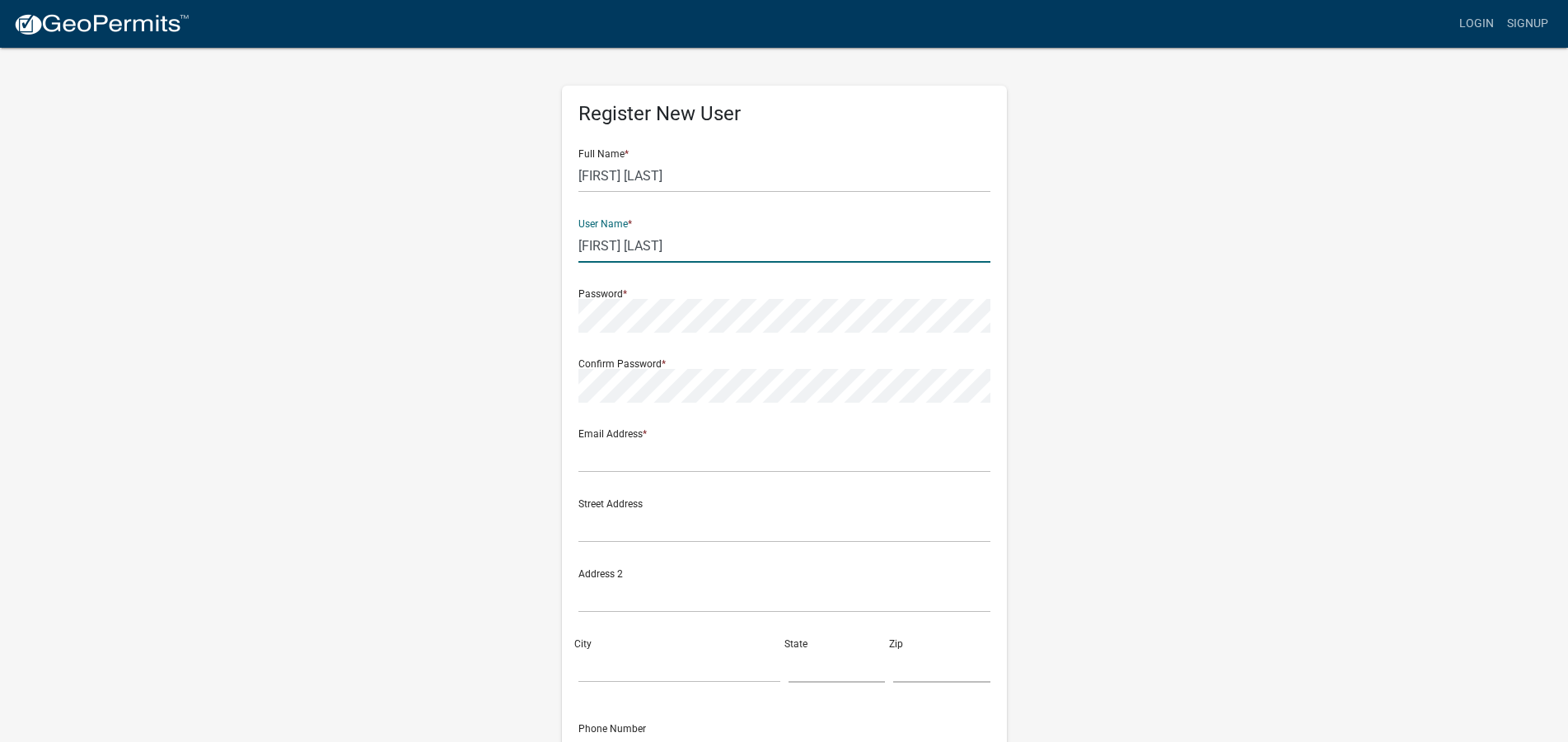 type on "[FIRST] [LAST]" 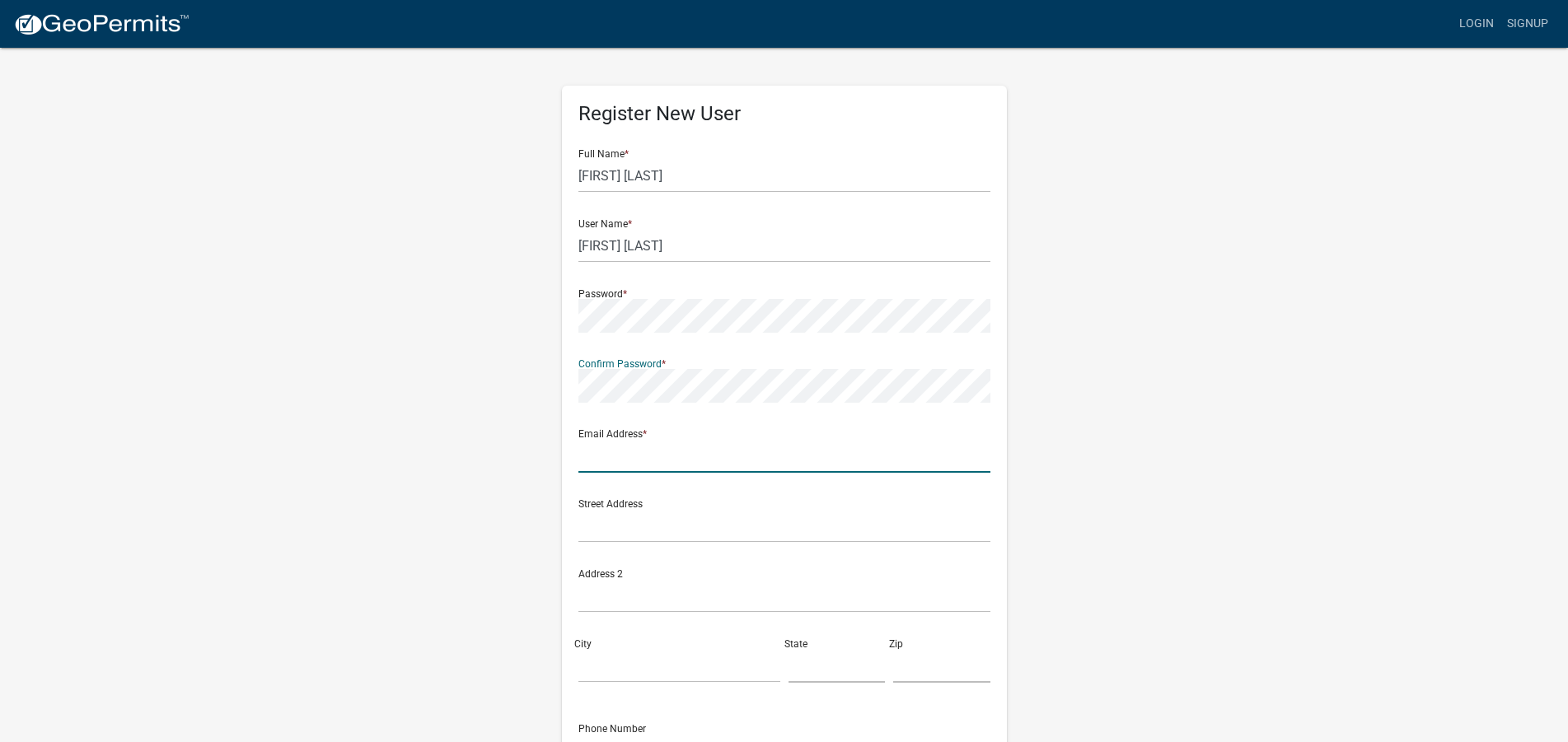 click 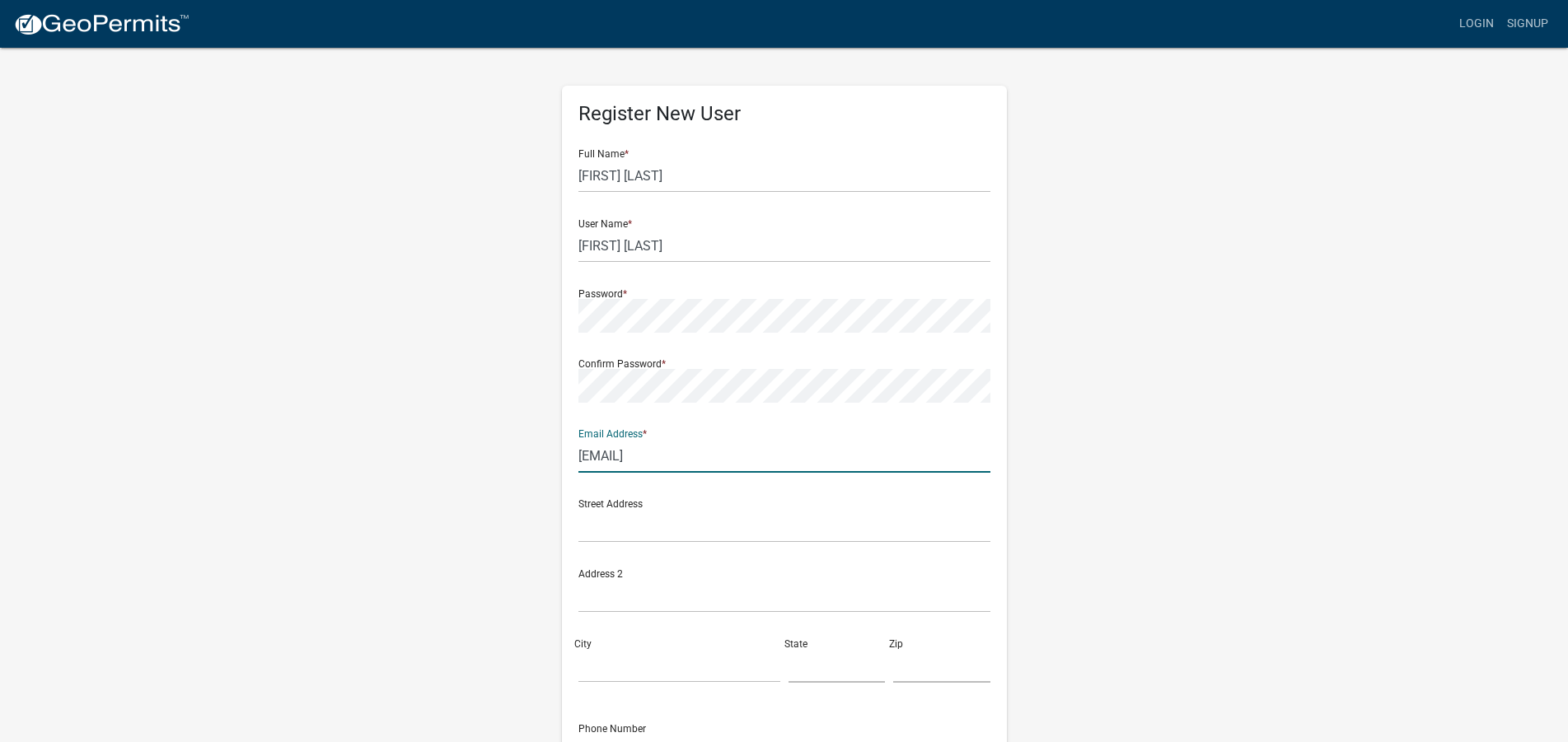 type on "[EMAIL]" 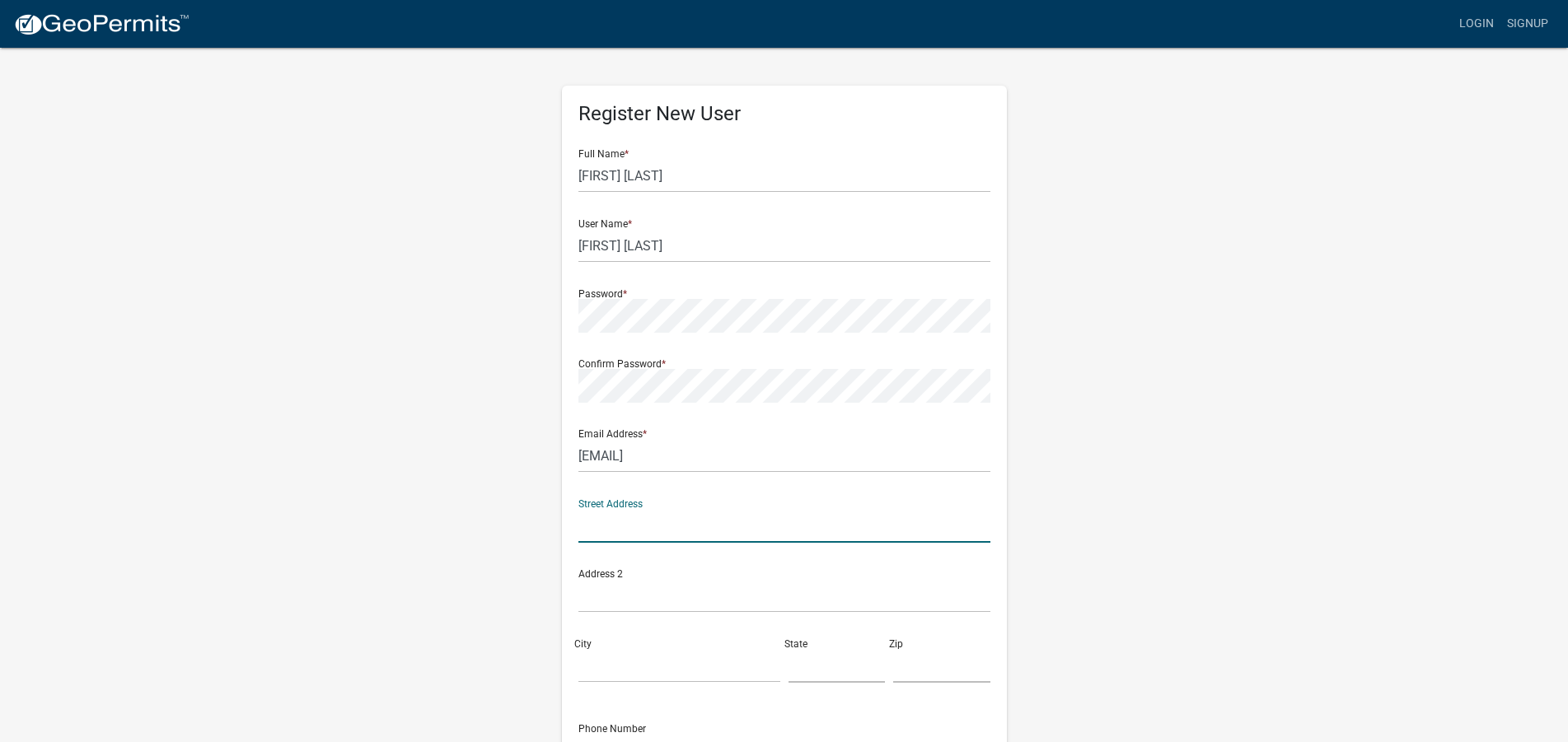 click 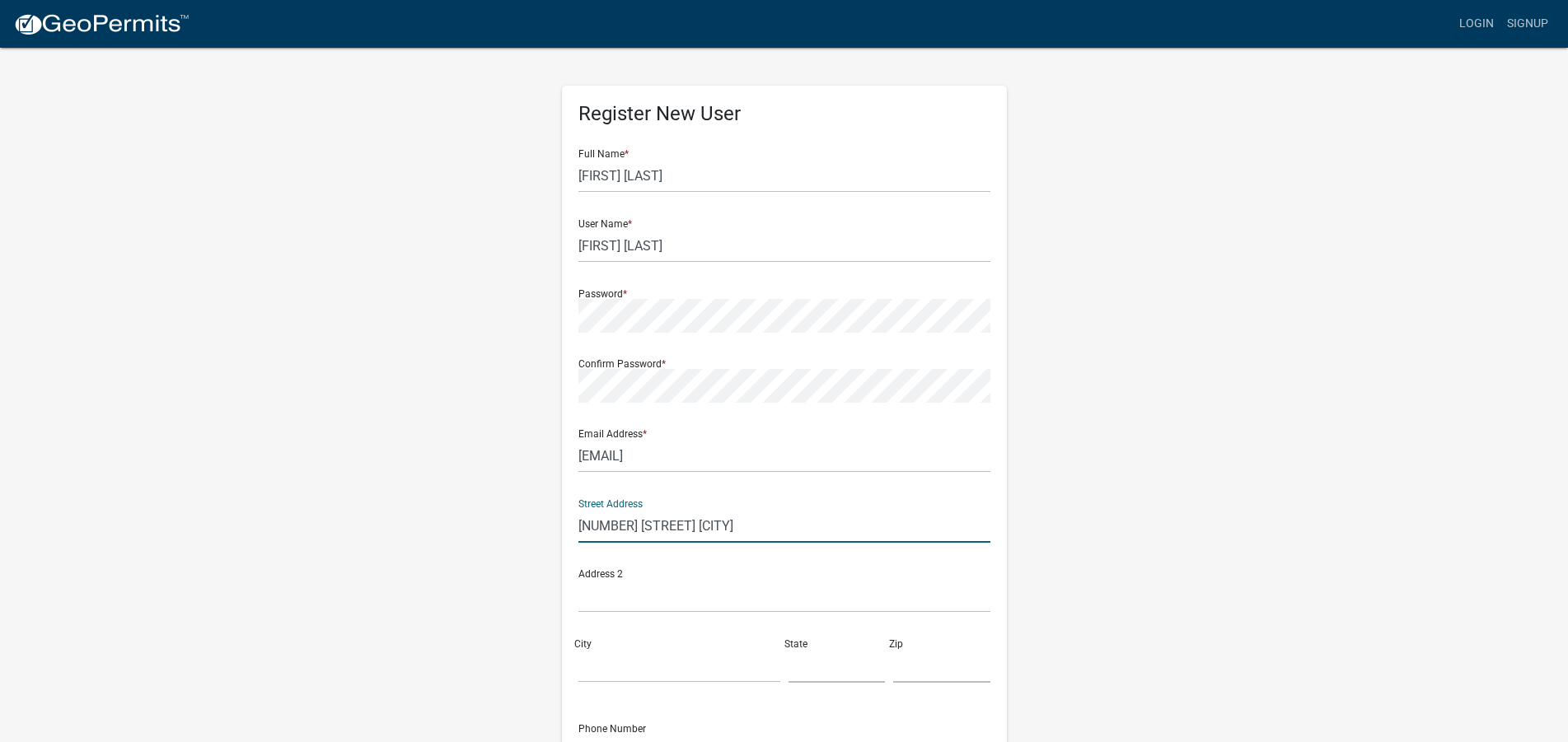 type on "[NUMBER] [STREET] [CITY]" 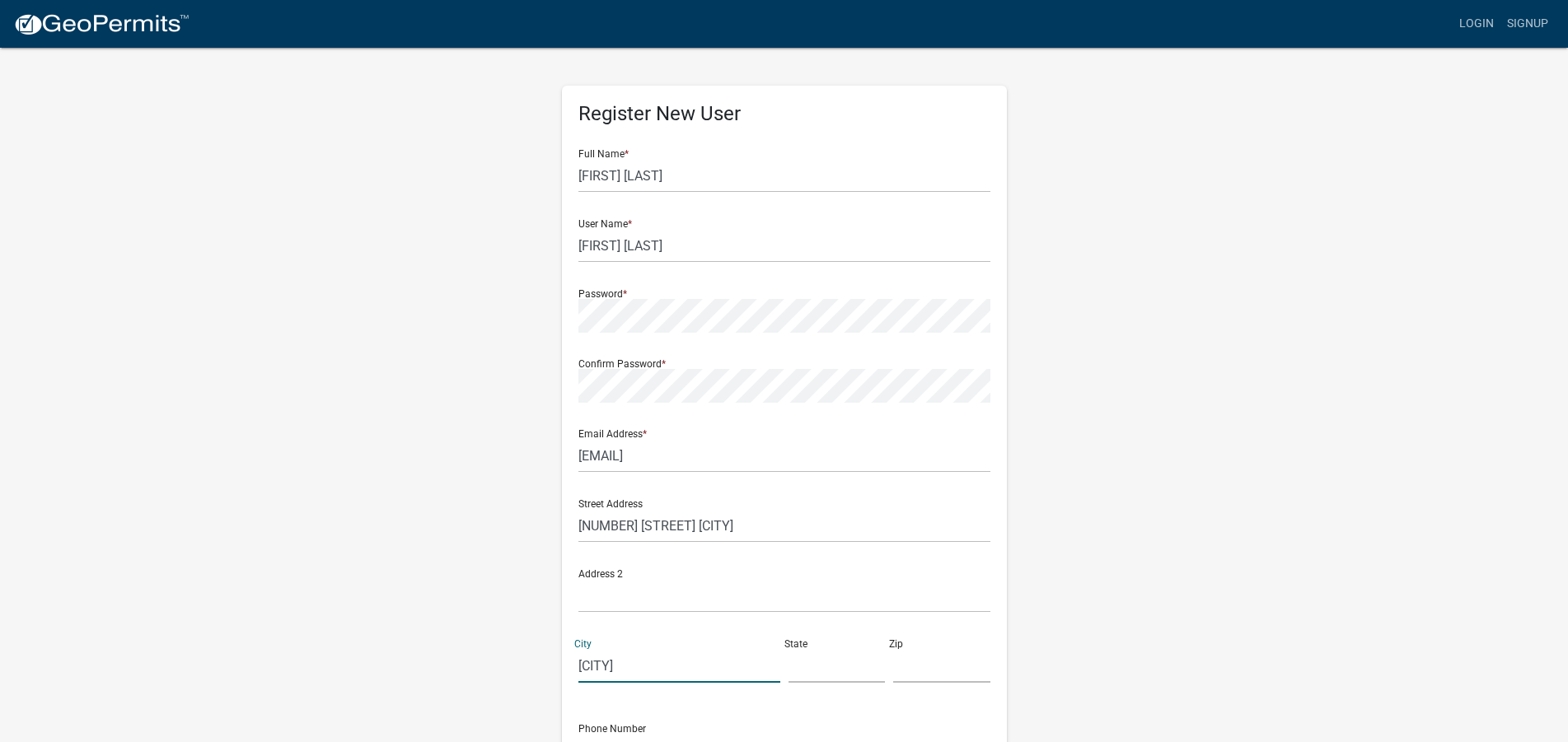 type on "[CITY]" 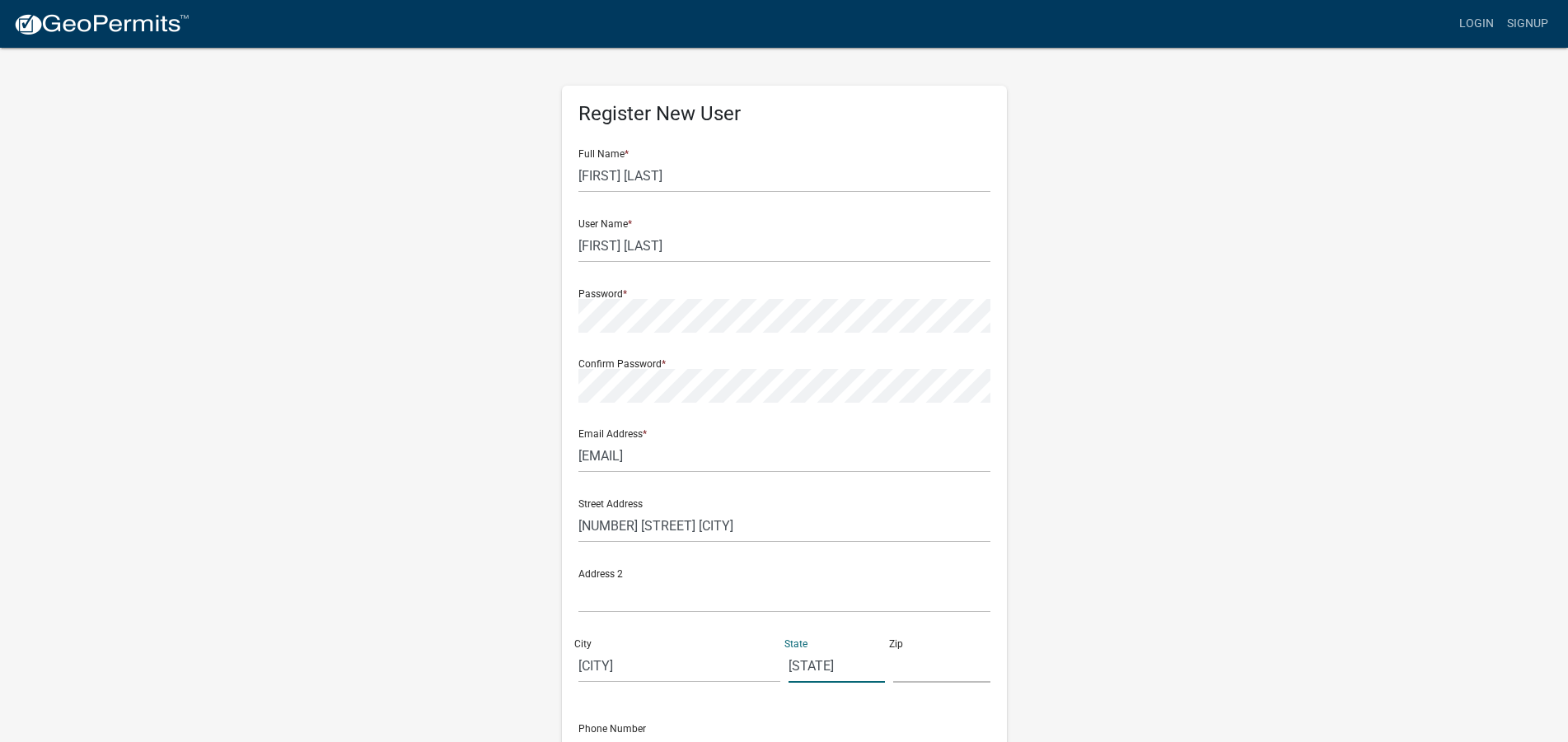 type on "[STATE]" 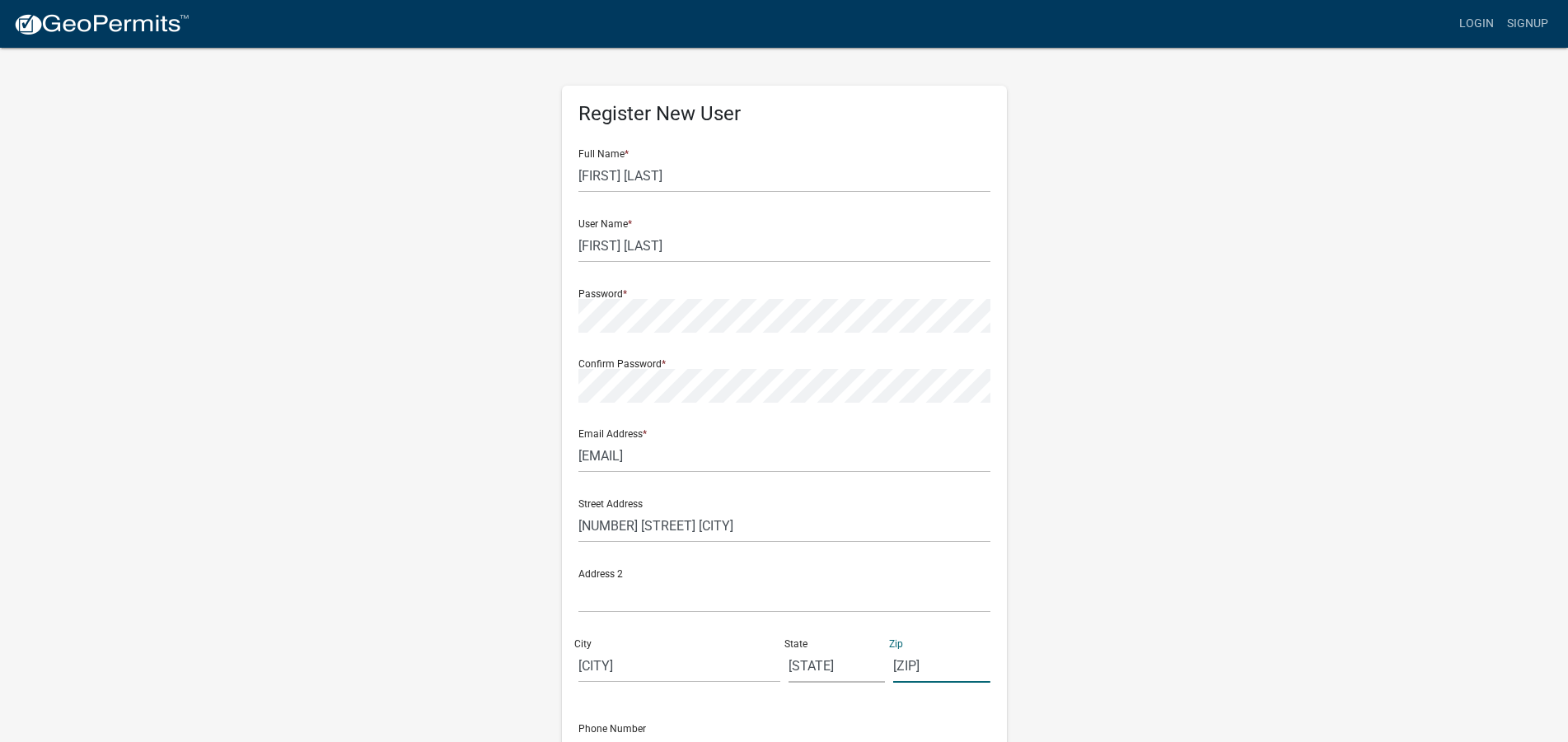 type on "[ZIP]" 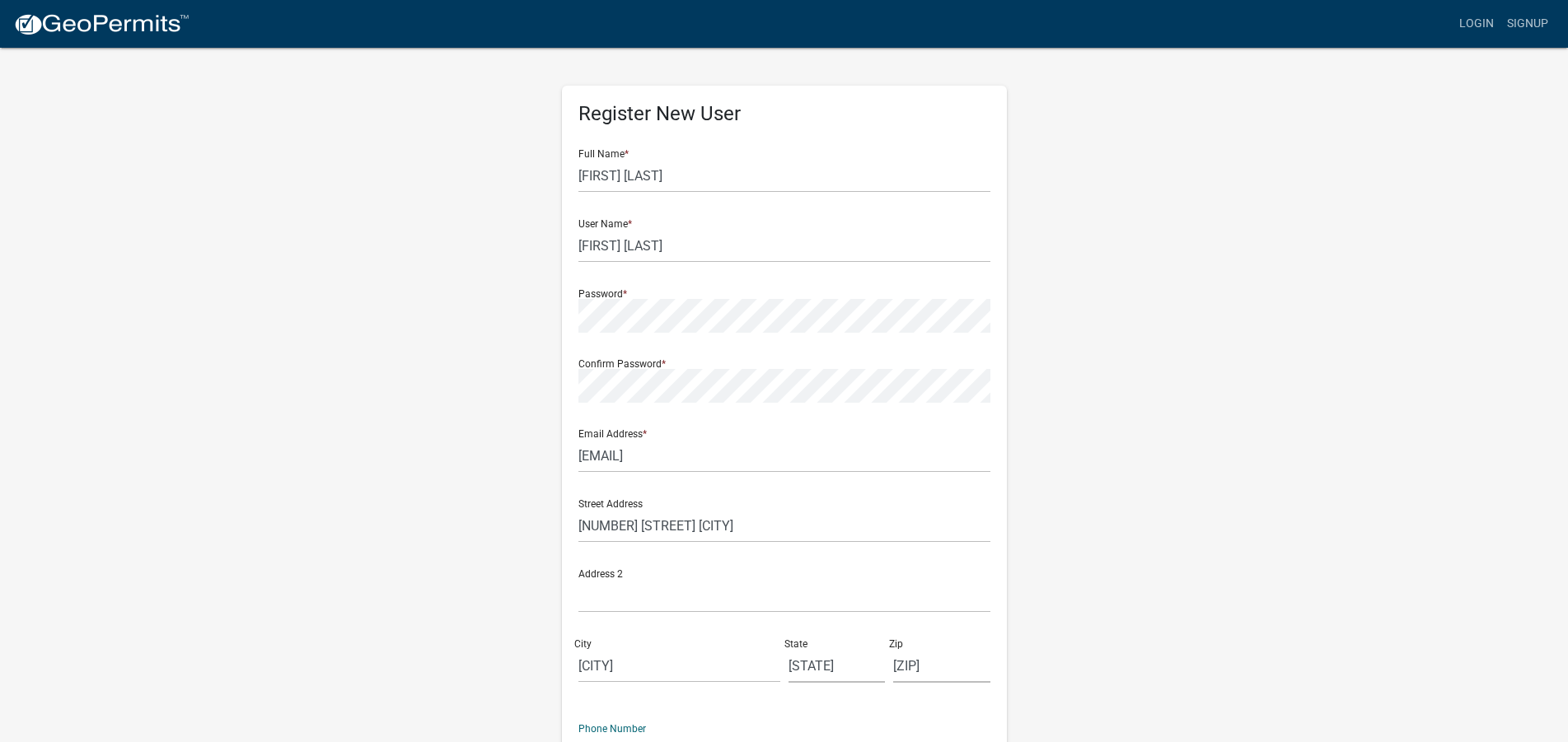 scroll, scrollTop: 185, scrollLeft: 0, axis: vertical 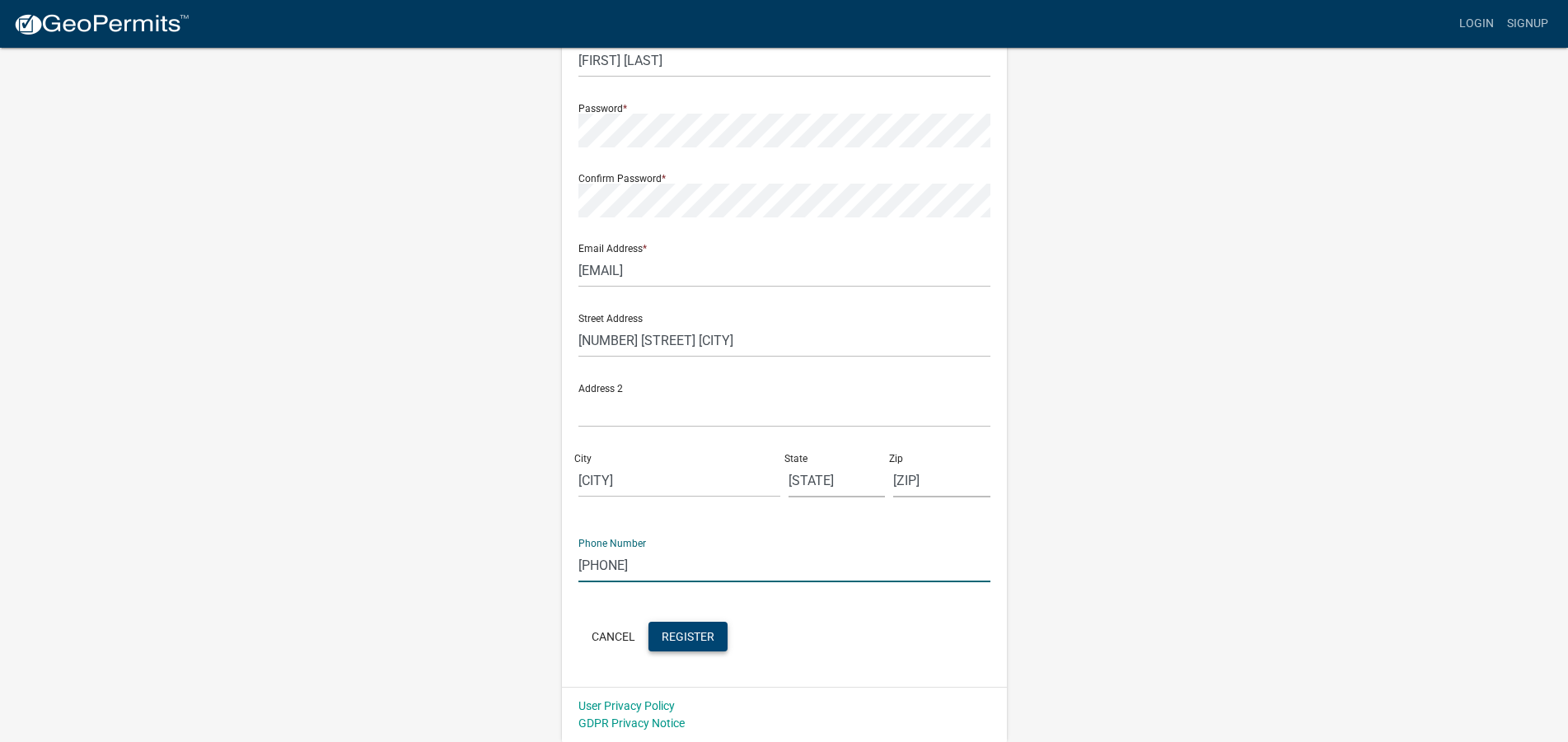 type on "[PHONE]" 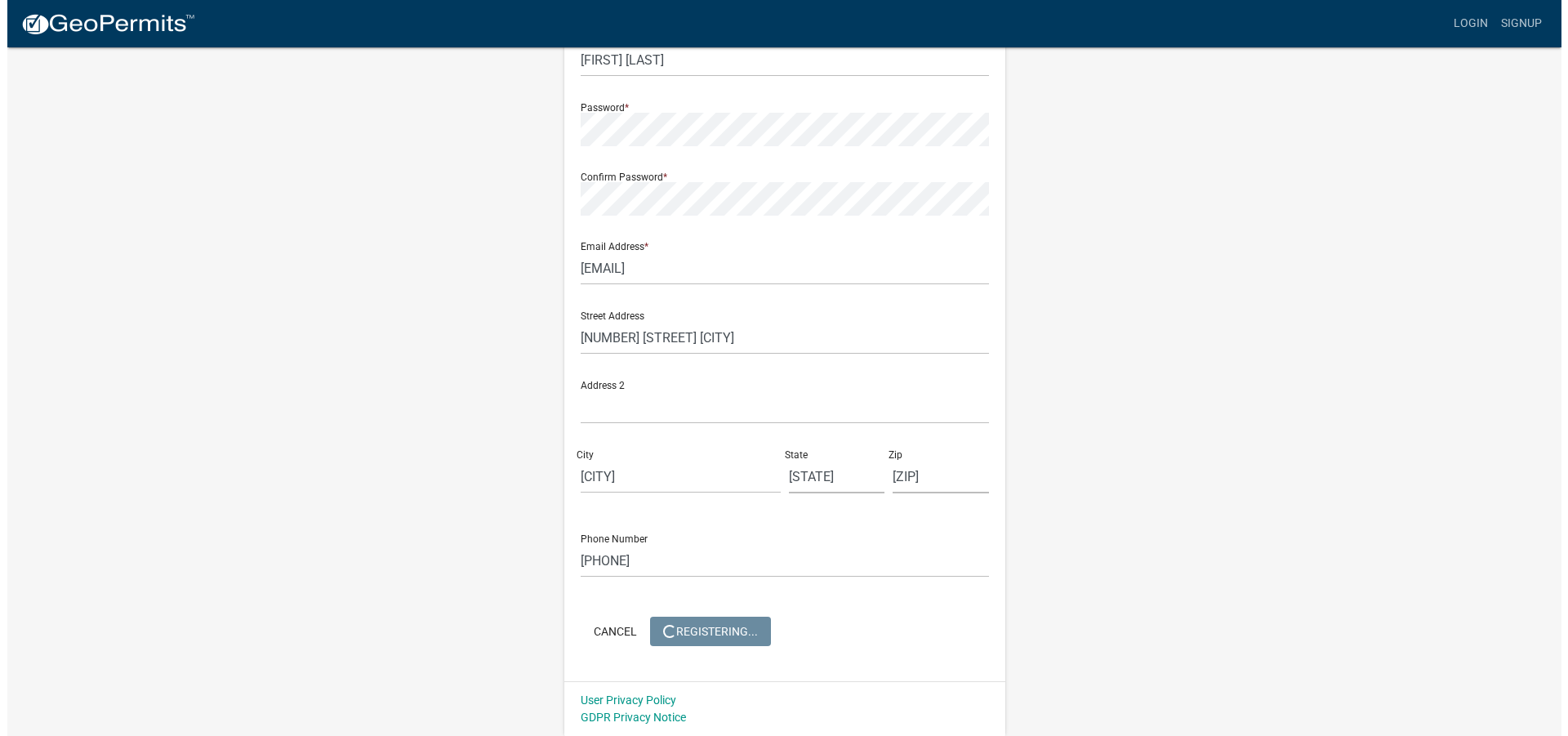 scroll, scrollTop: 0, scrollLeft: 0, axis: both 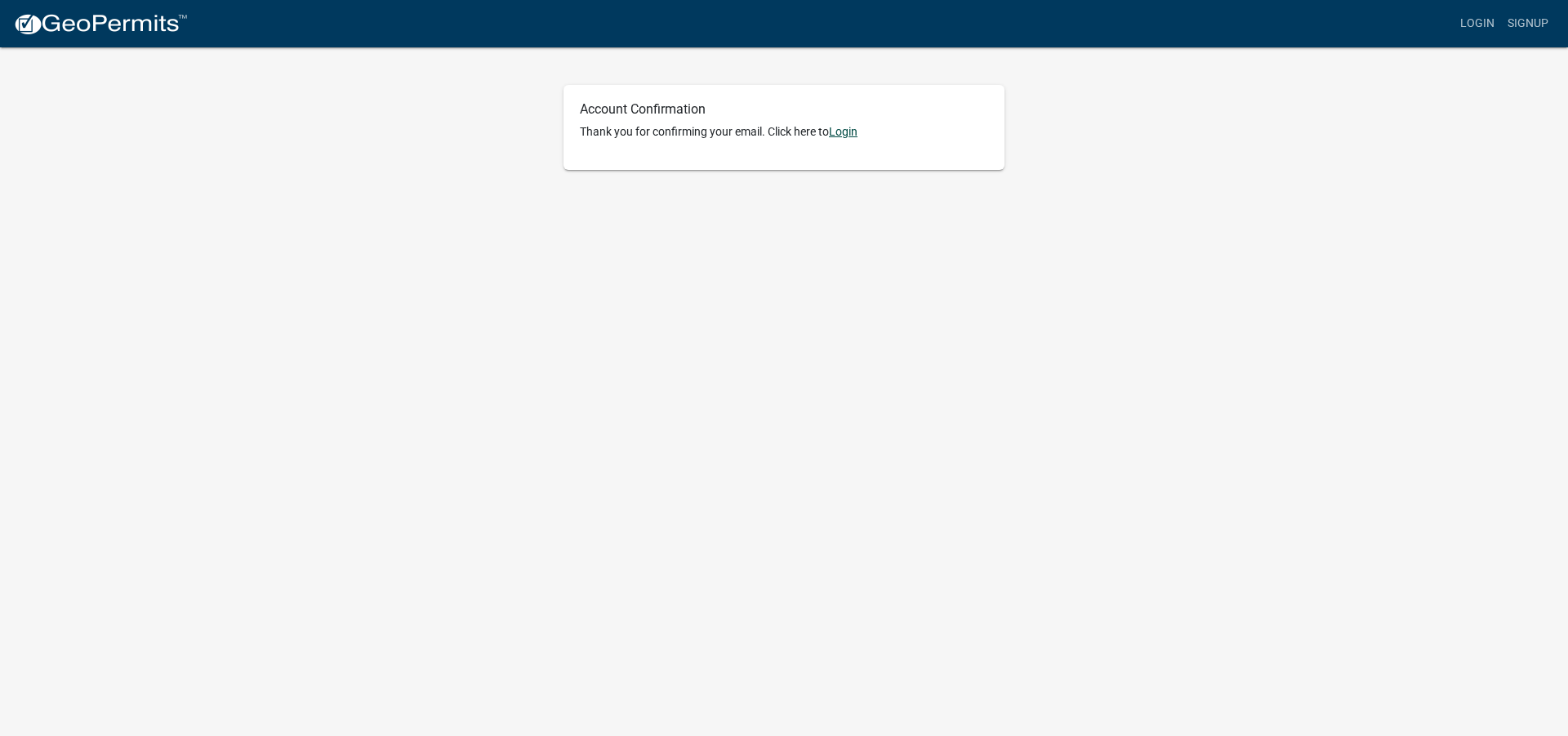 click on "Login" 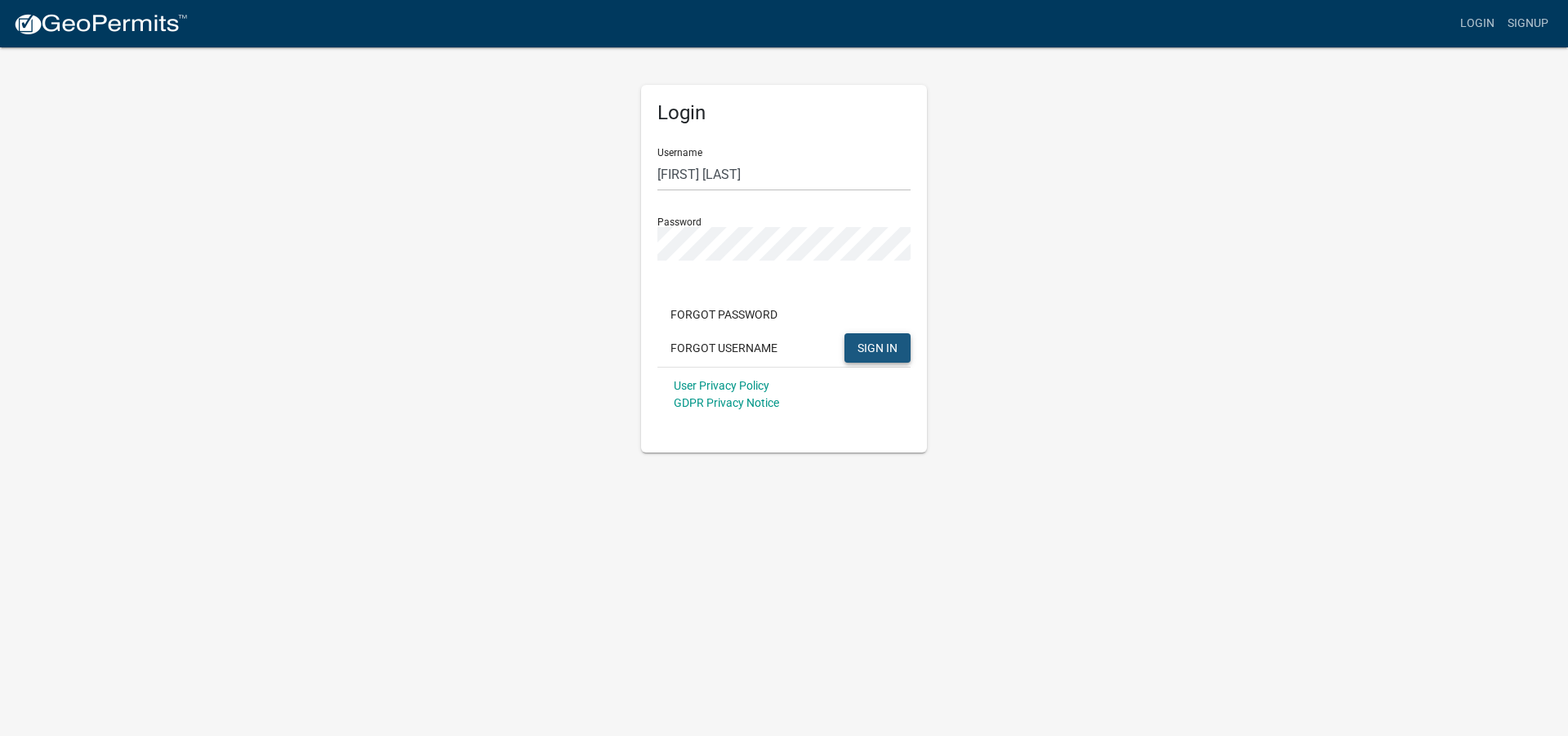click on "SIGN IN" 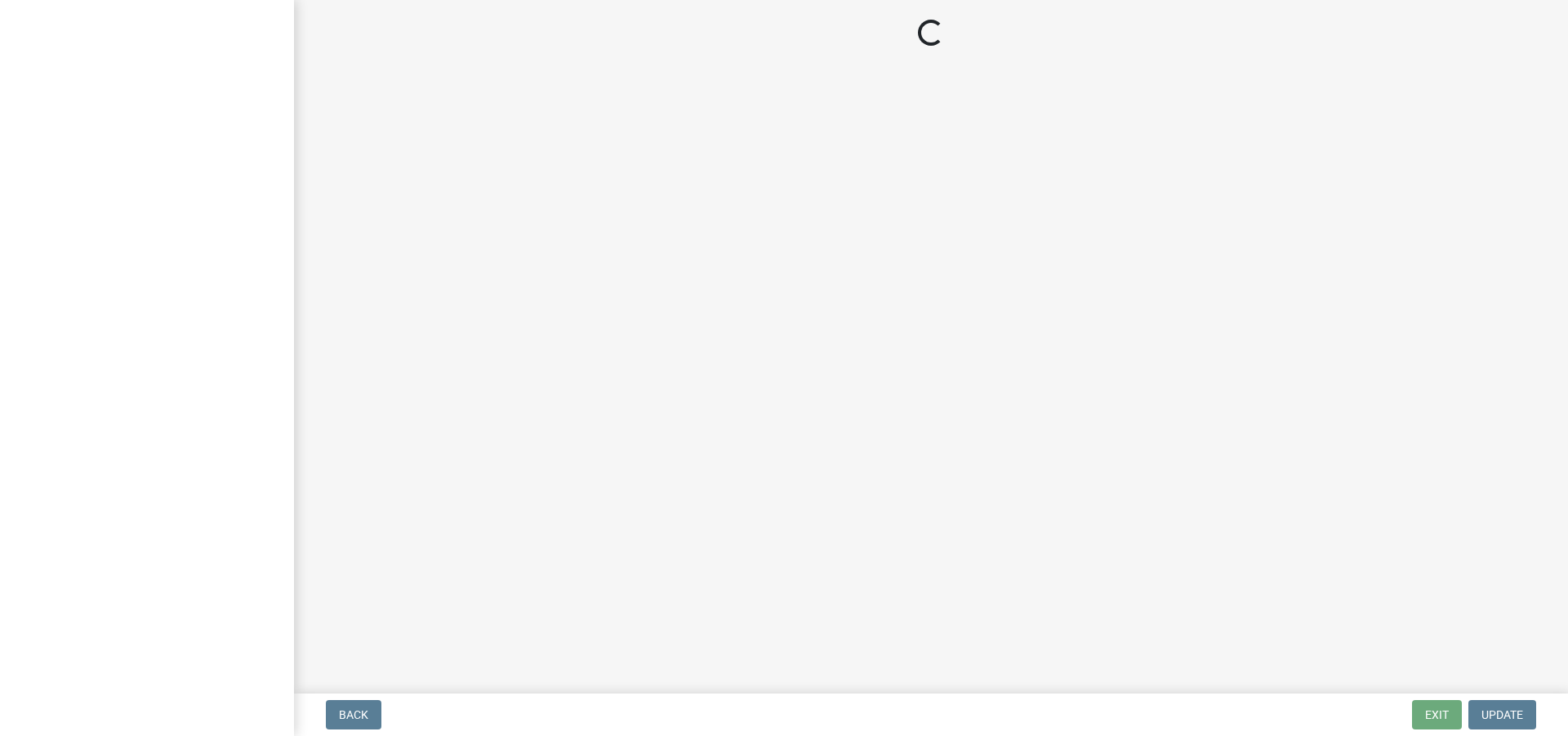 scroll, scrollTop: 0, scrollLeft: 0, axis: both 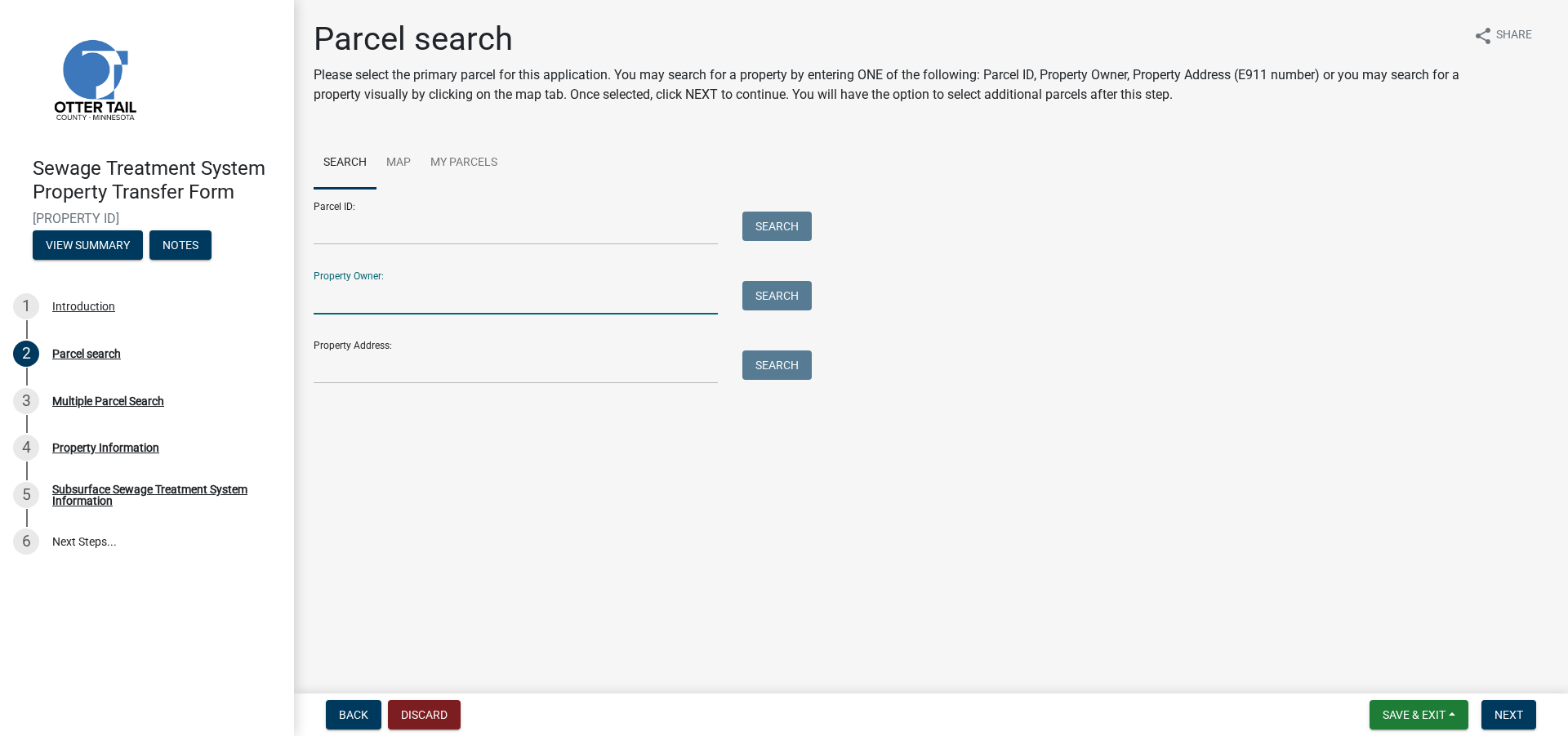 click on "Property Owner:" at bounding box center (515, 297) 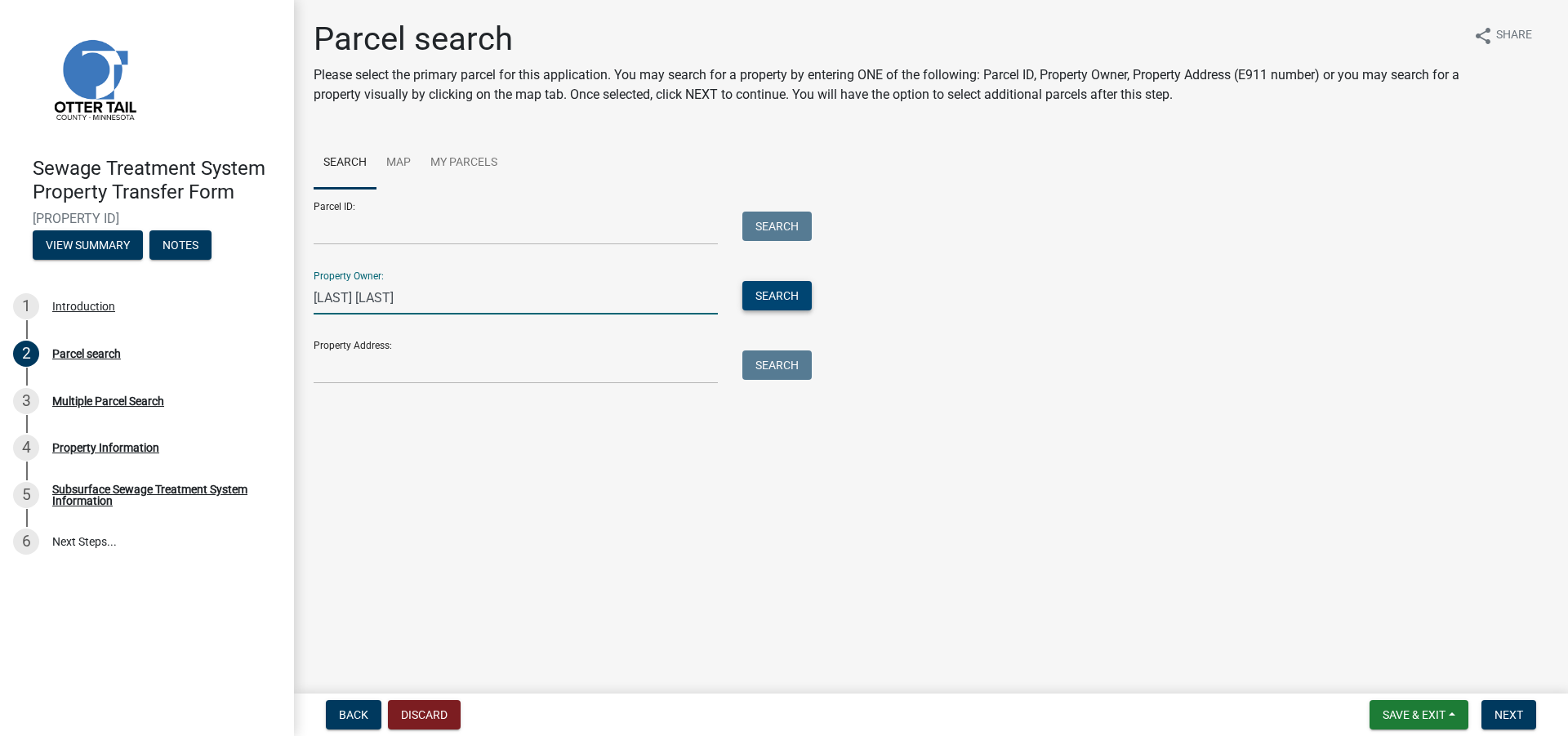 type on "Daniel Walters" 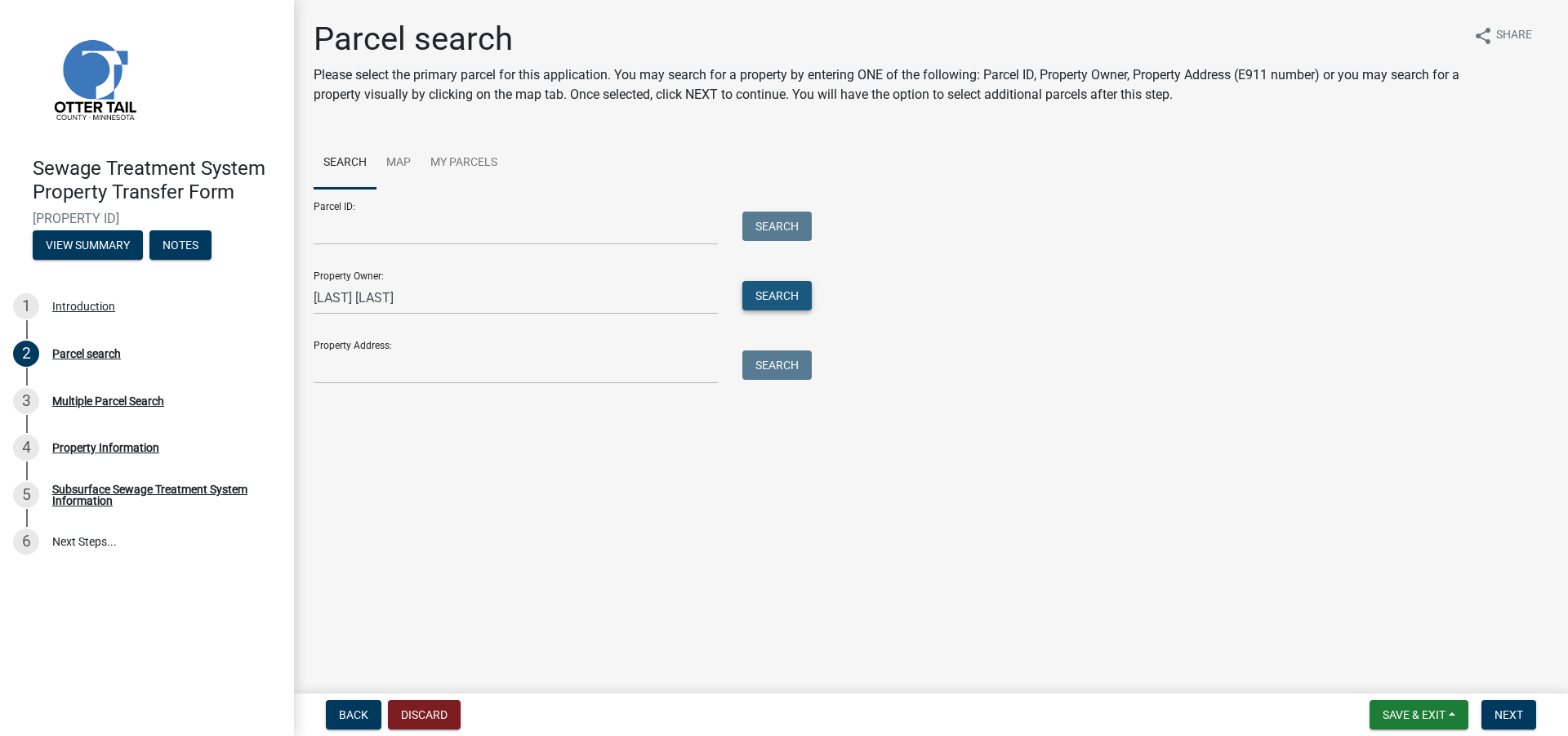 click on "Search" at bounding box center (777, 296) 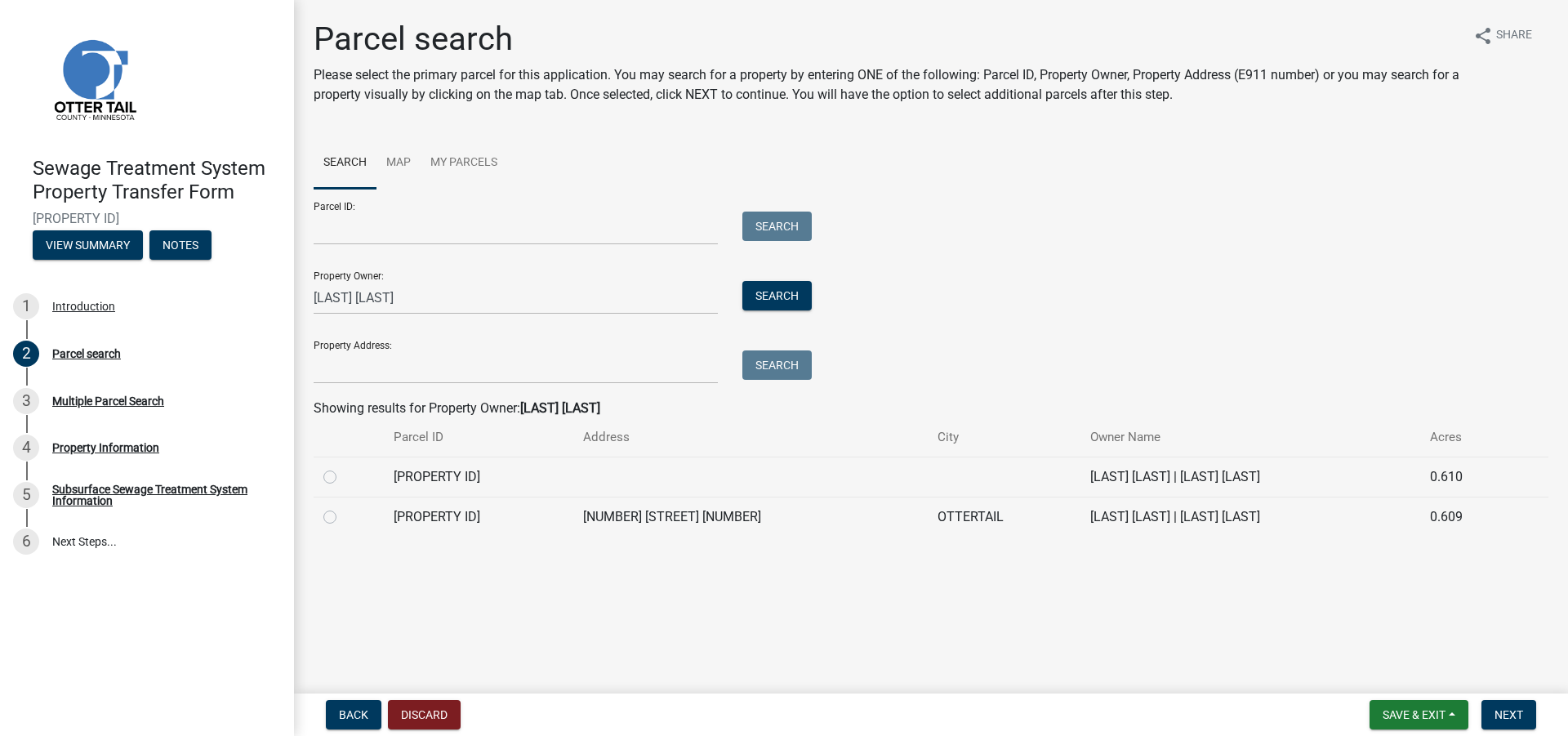 click 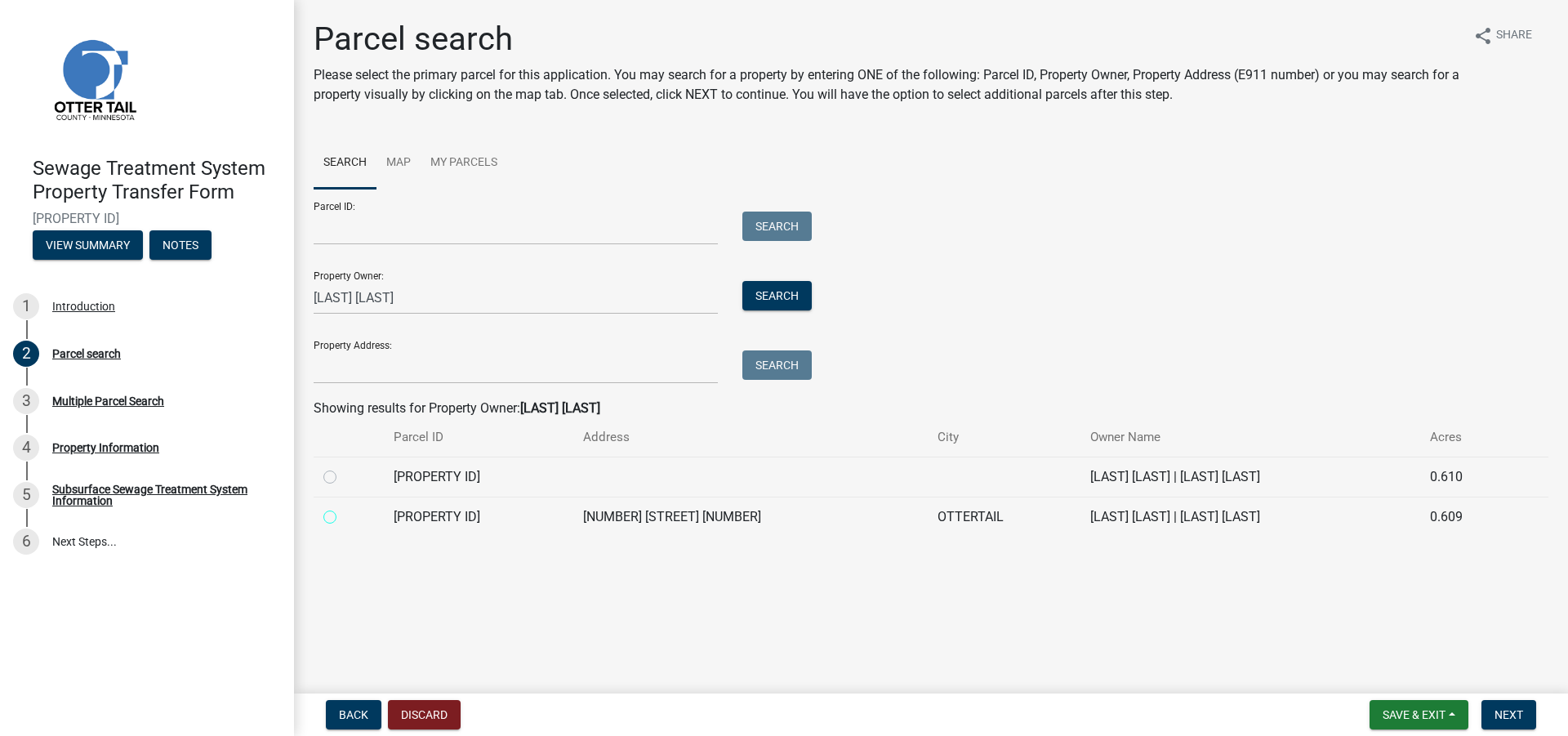 click at bounding box center [348, 512] 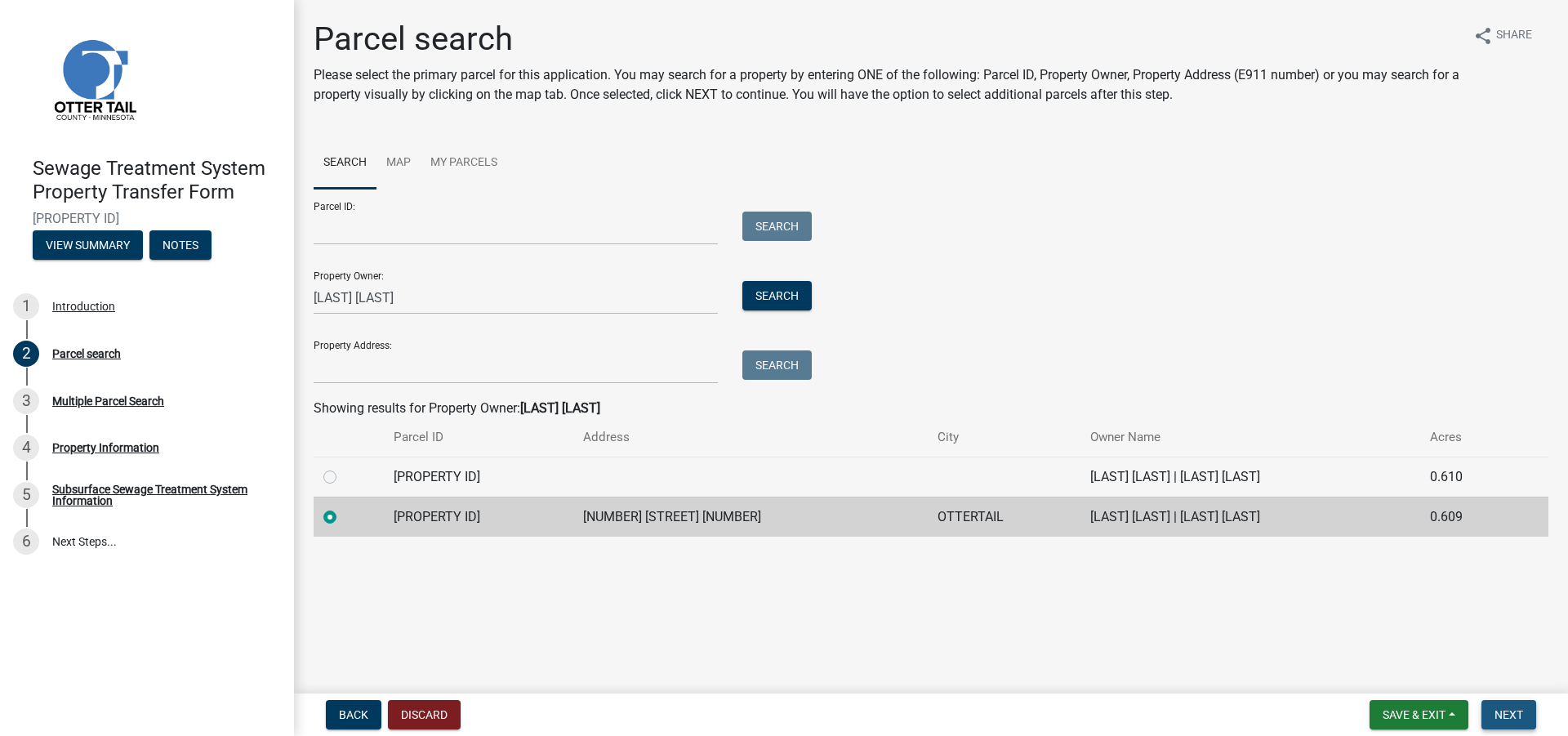 click on "Next" at bounding box center (1508, 715) 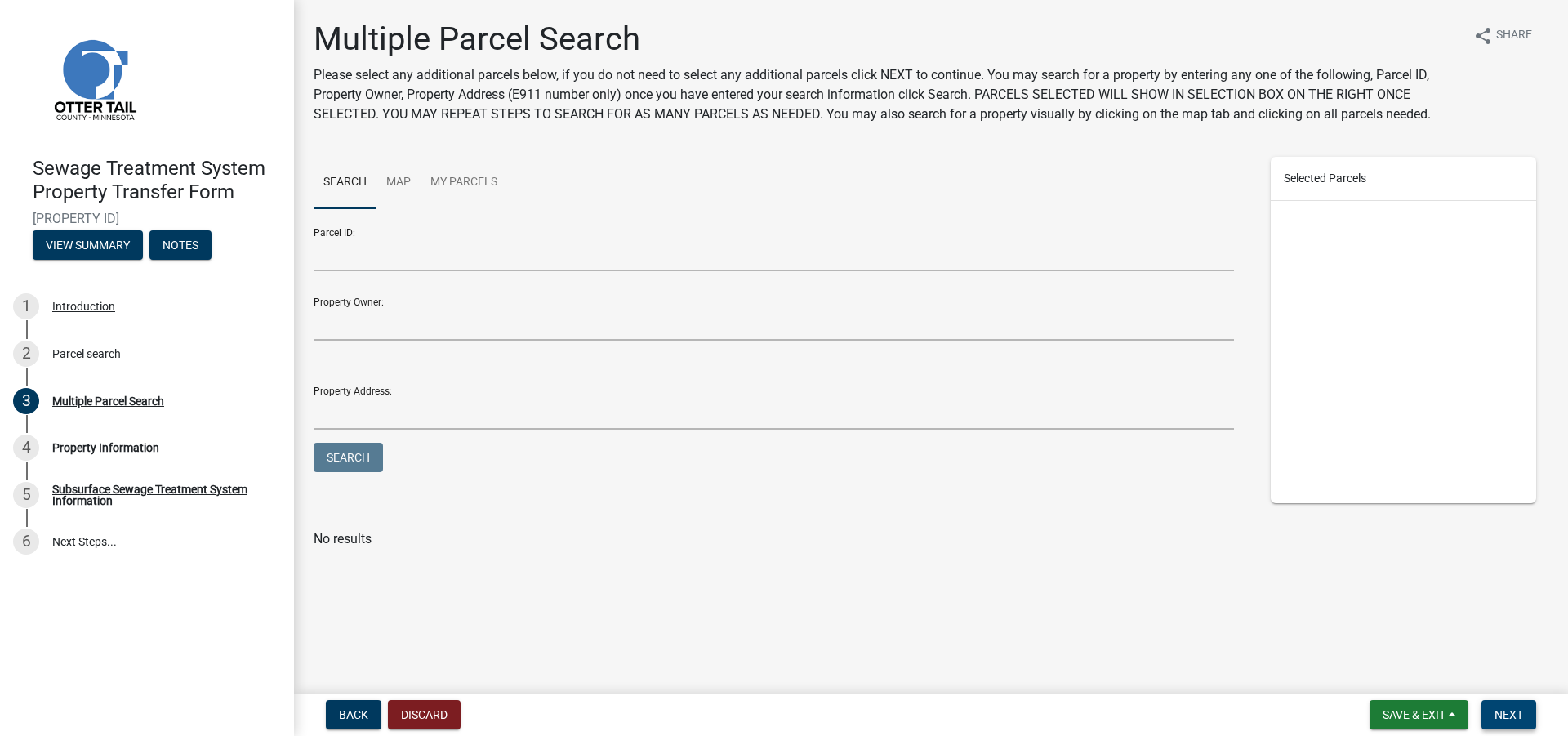 click on "Next" at bounding box center (1508, 715) 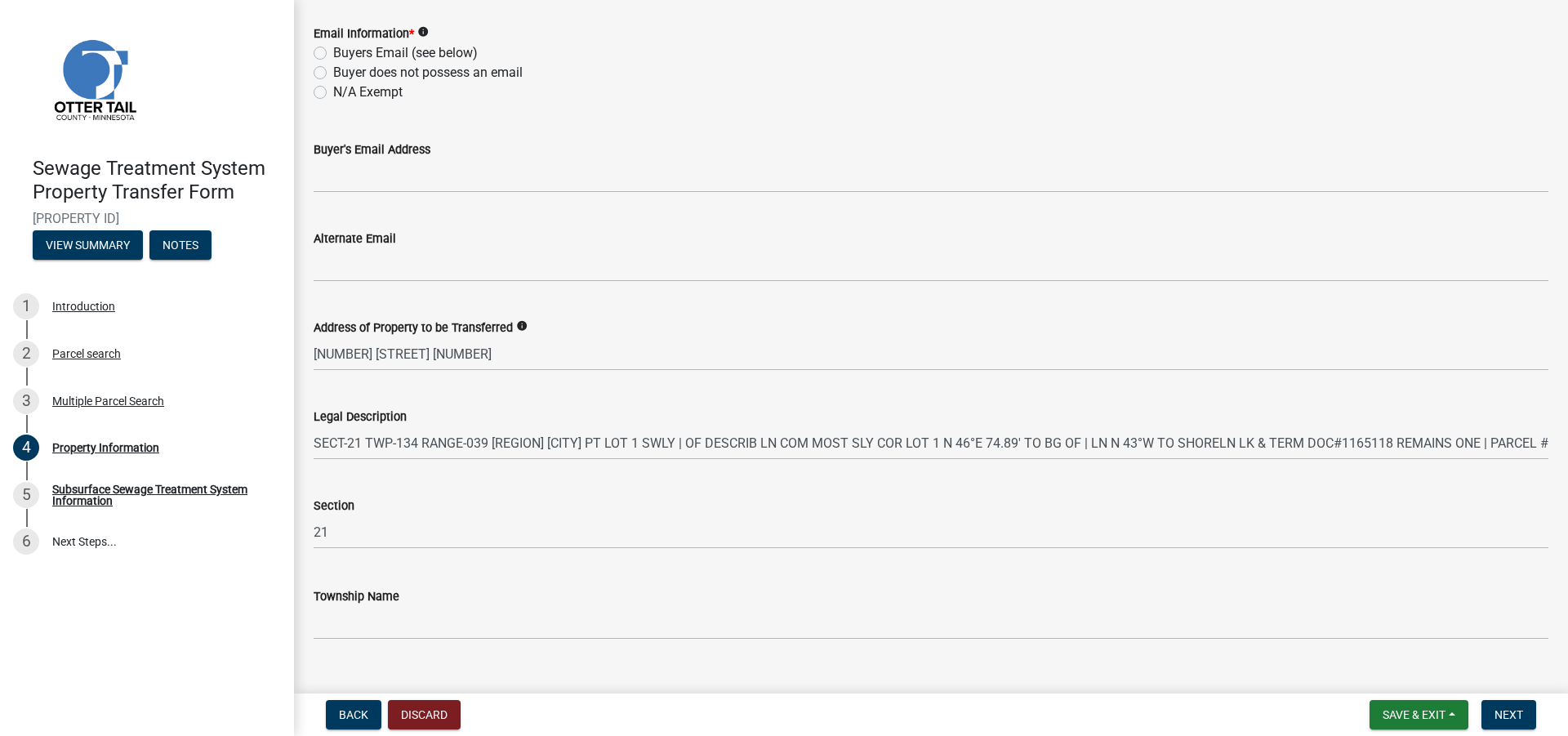 scroll, scrollTop: 740, scrollLeft: 0, axis: vertical 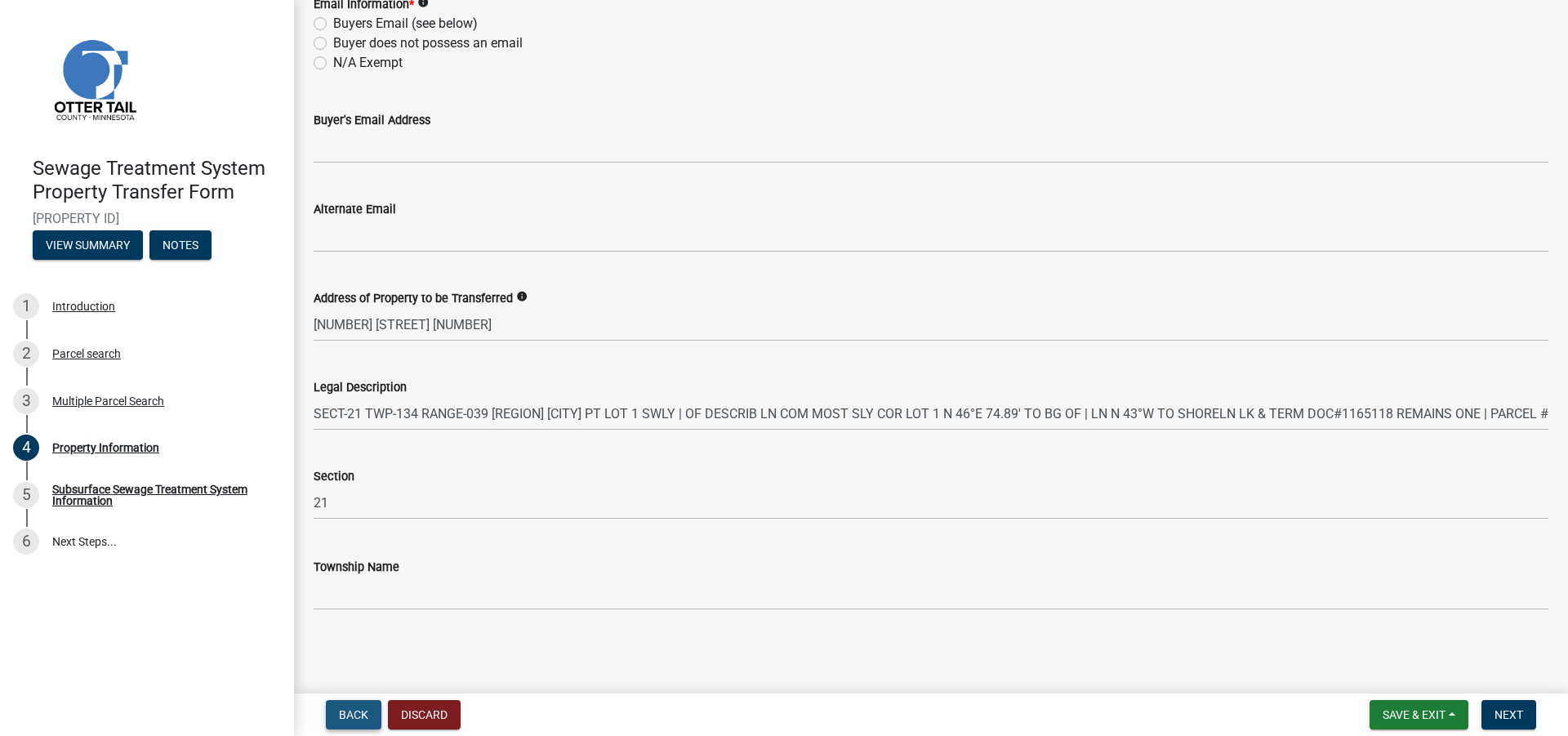 click on "Back" at bounding box center [354, 715] 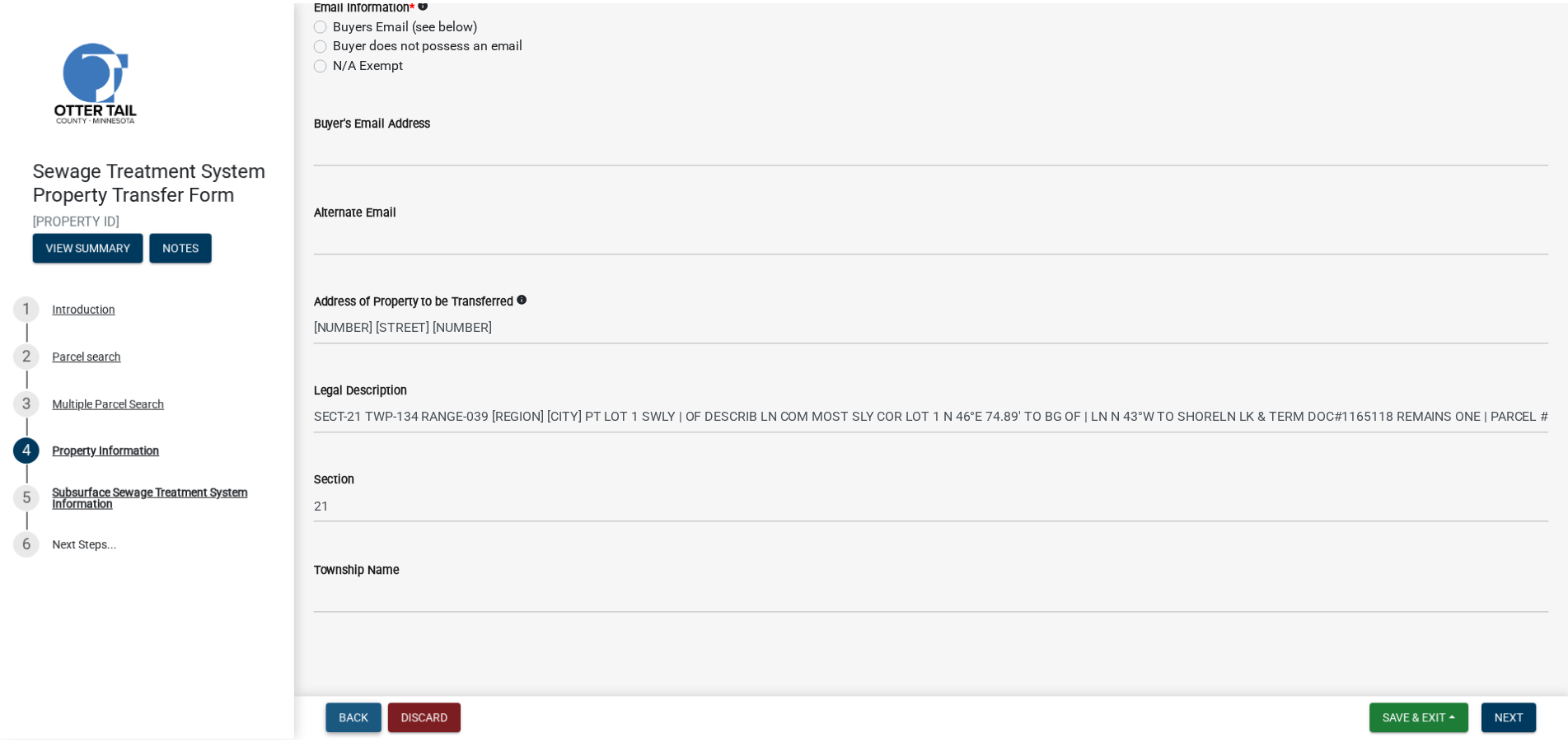 scroll, scrollTop: 0, scrollLeft: 0, axis: both 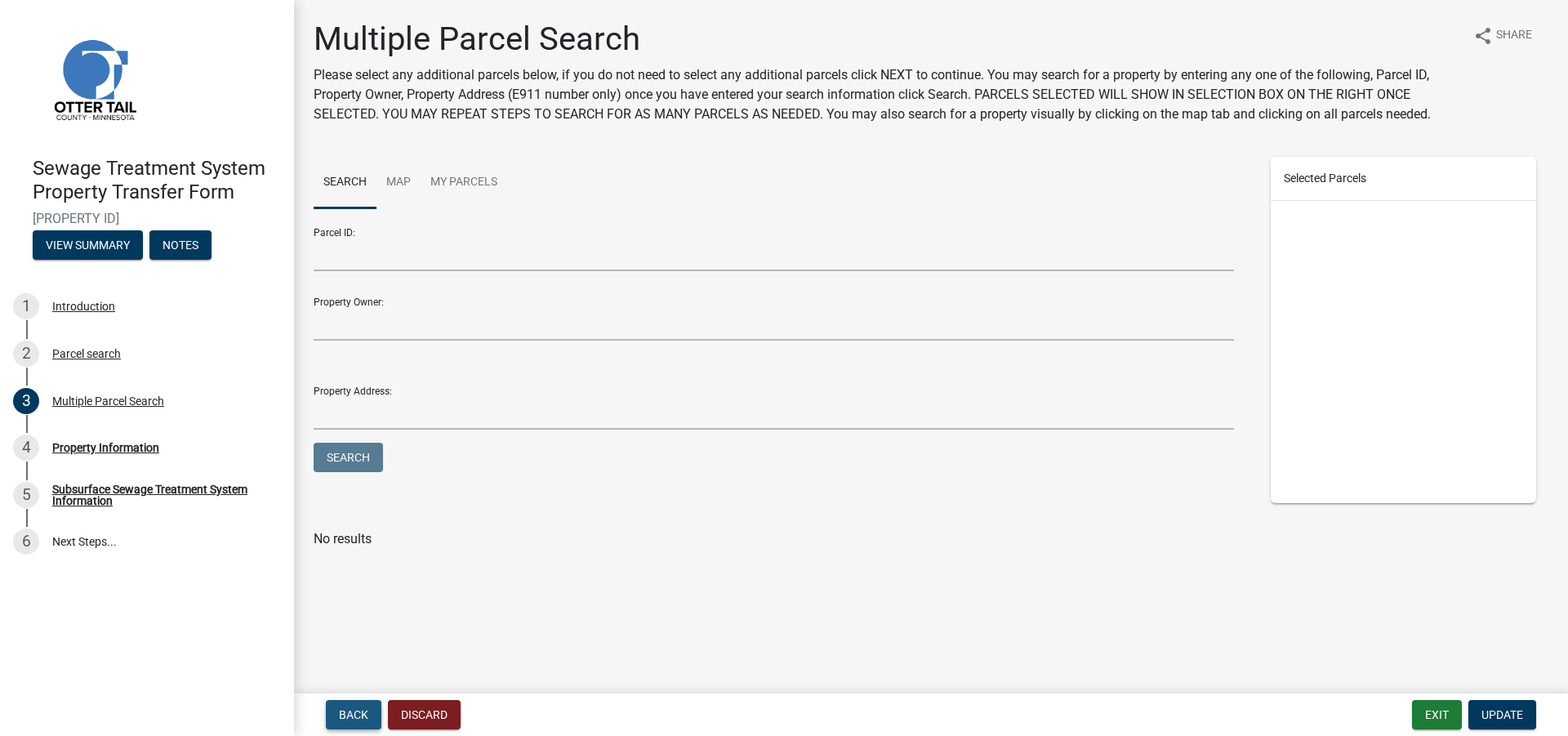 click on "Back" at bounding box center (354, 715) 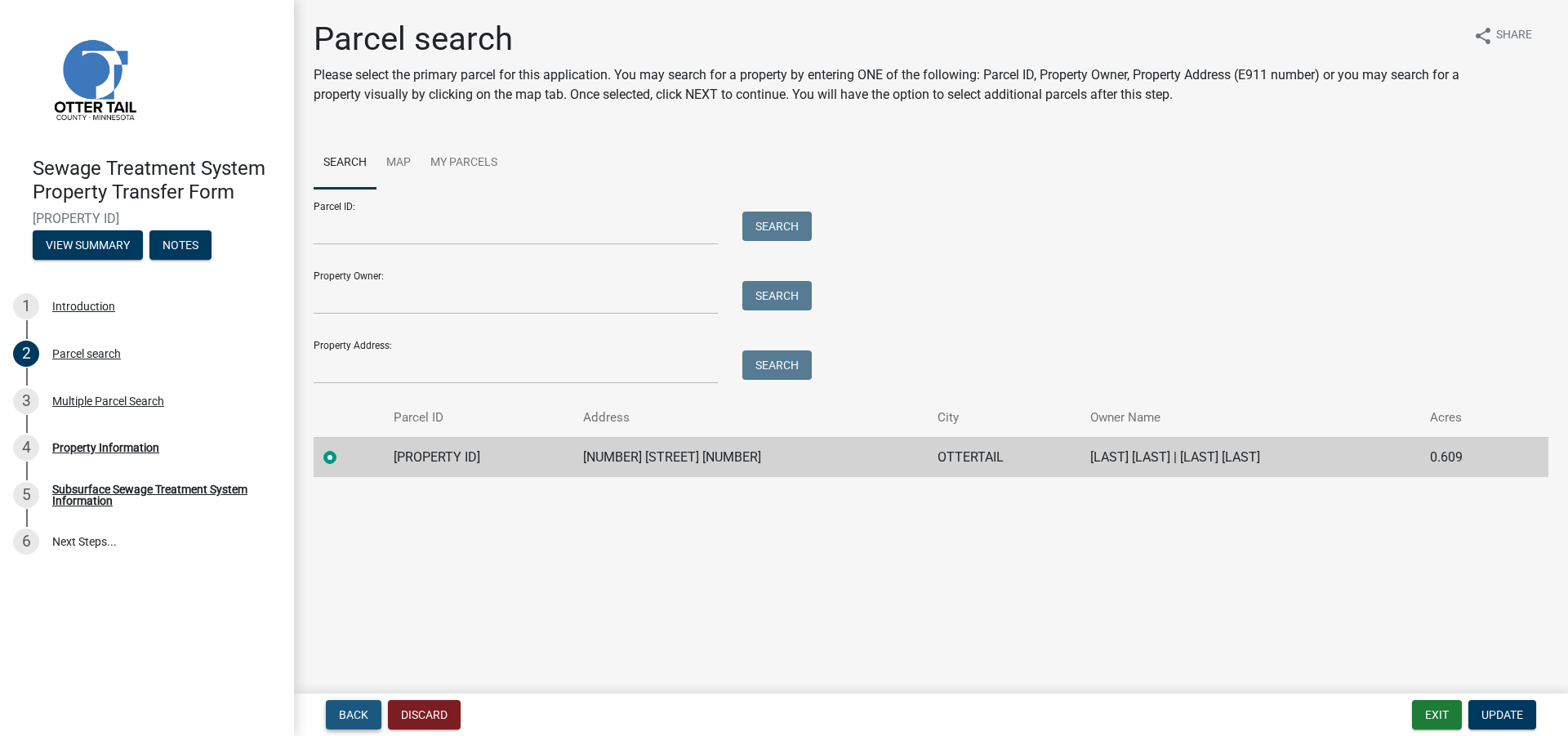click on "Back" at bounding box center [354, 715] 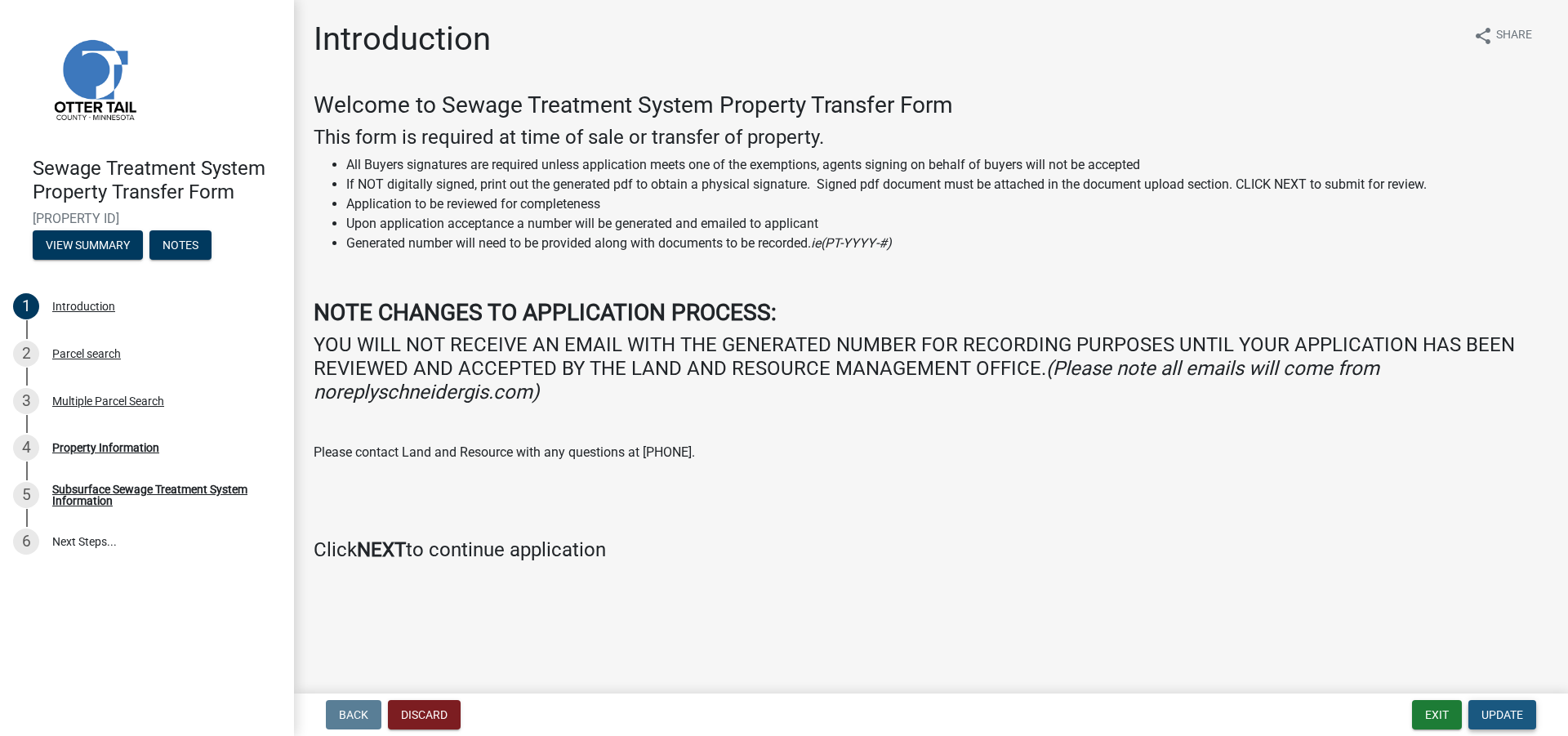 click on "Update" at bounding box center (1502, 715) 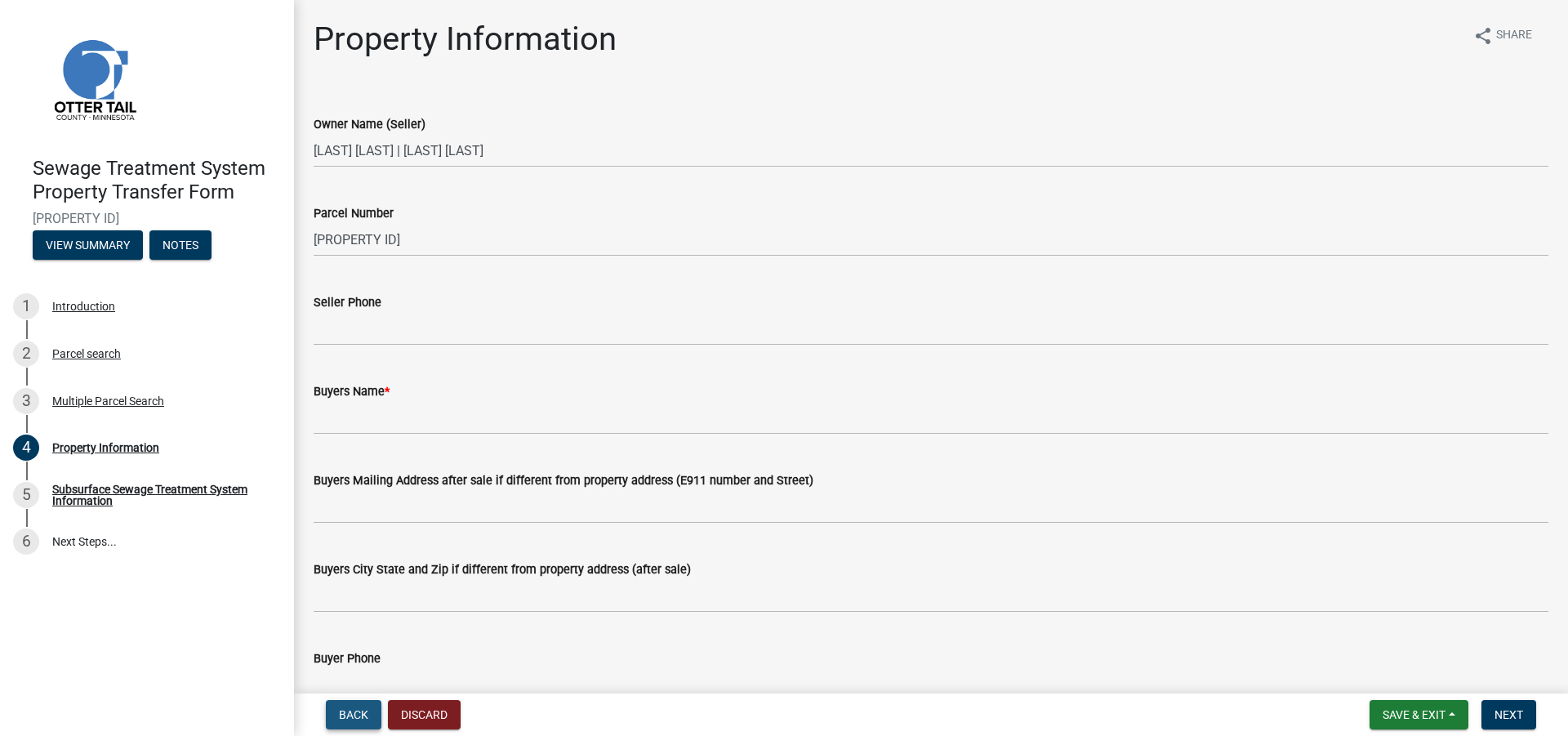 click on "Back" at bounding box center [354, 715] 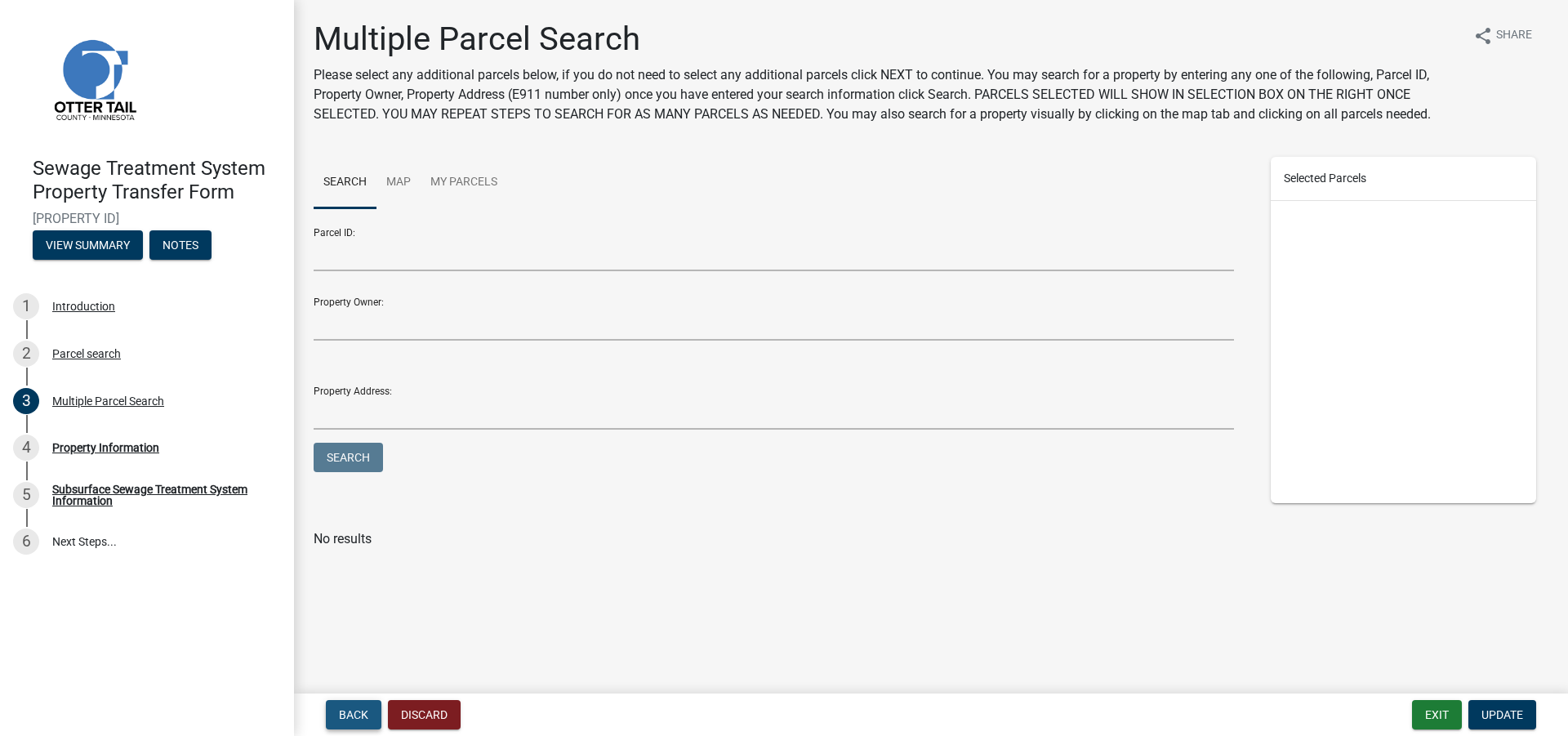click on "Back" at bounding box center [354, 715] 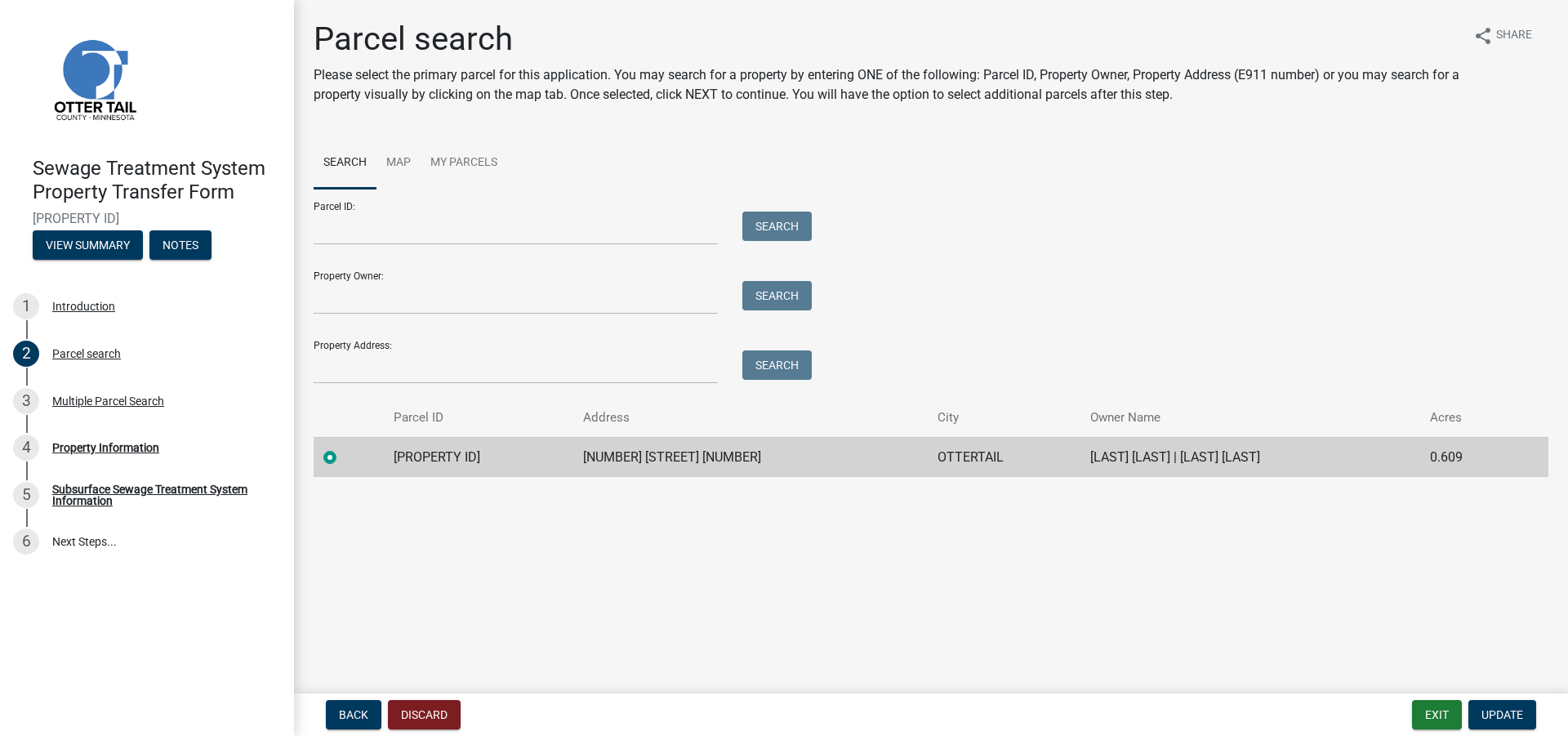click 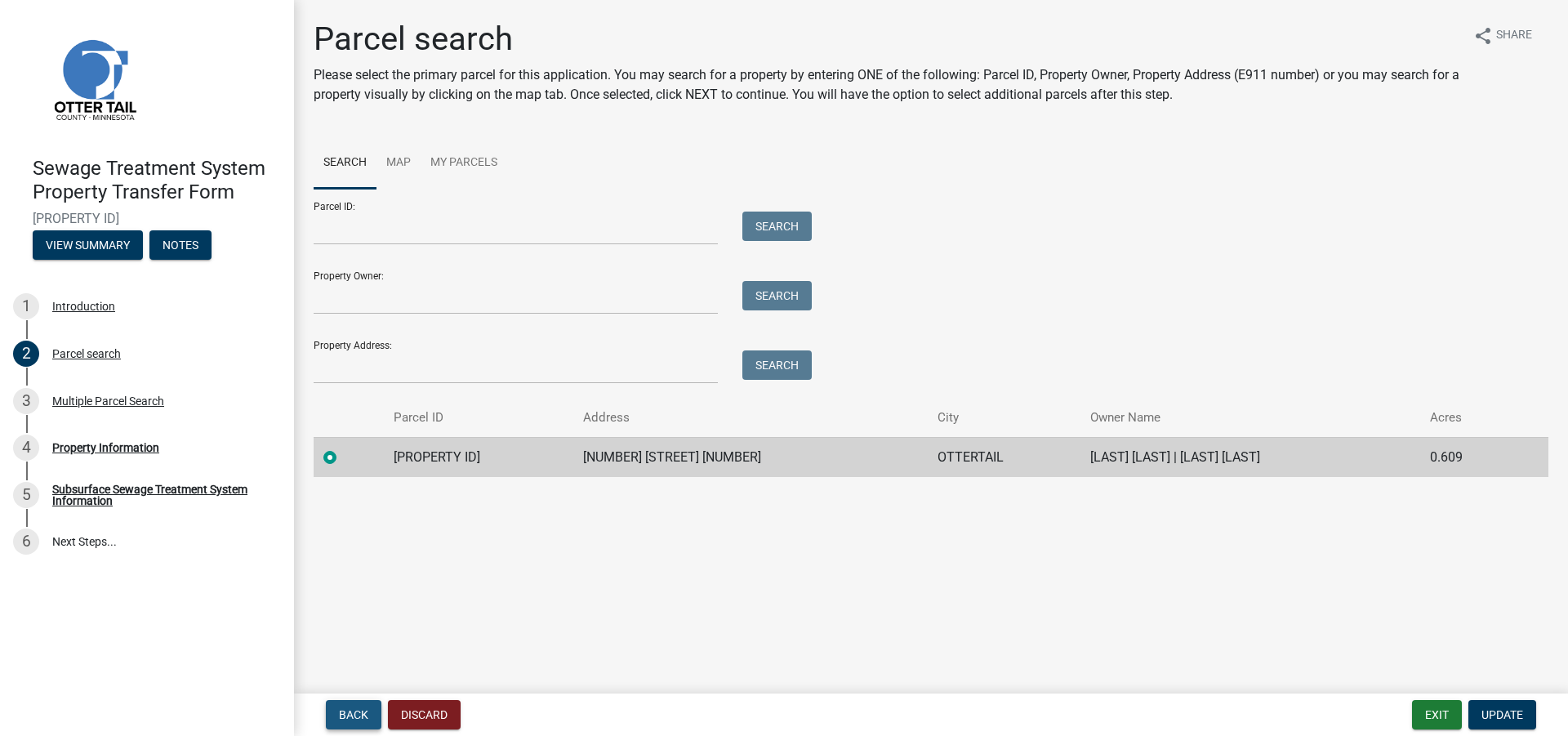 click on "Back" at bounding box center [354, 715] 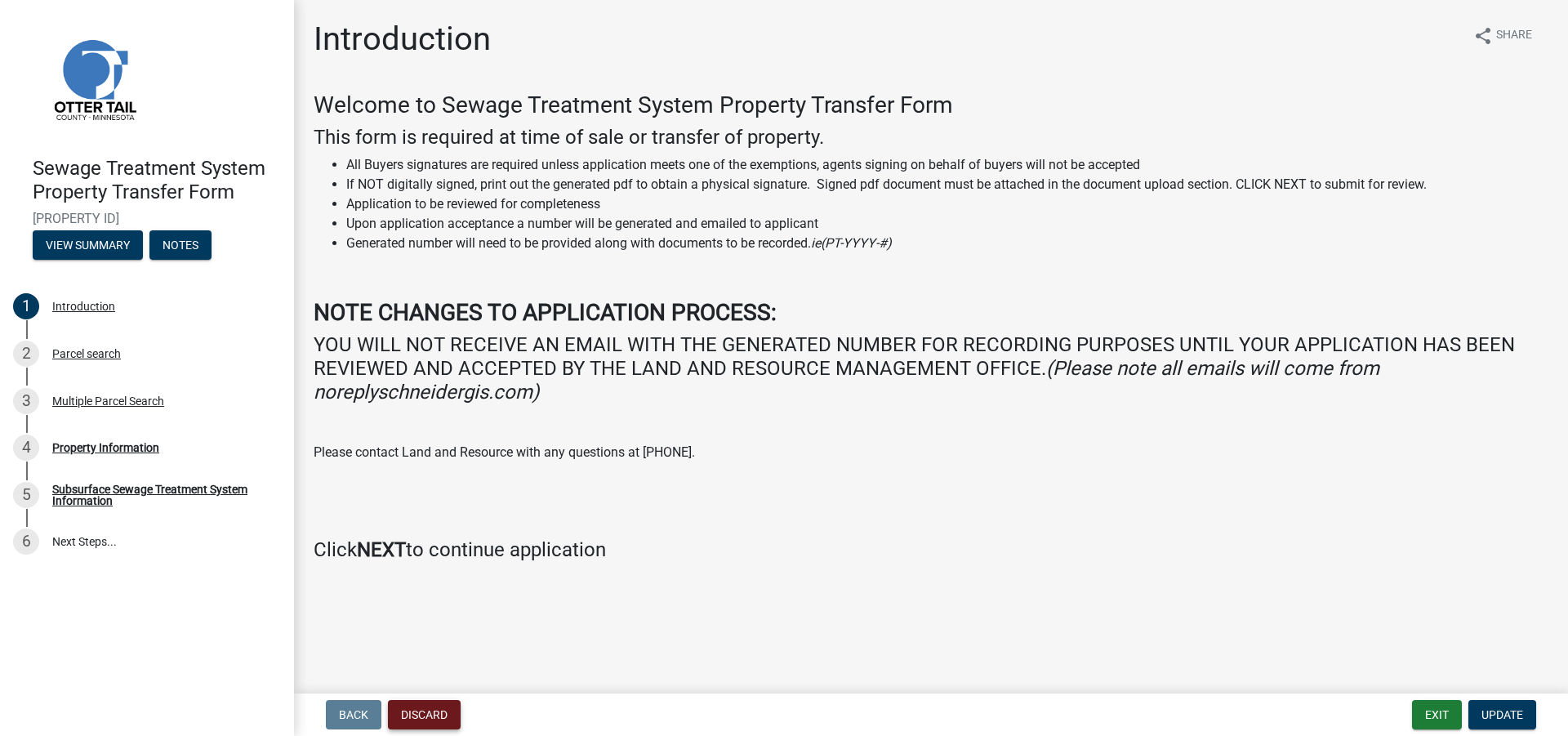 click on "Discard" at bounding box center [424, 715] 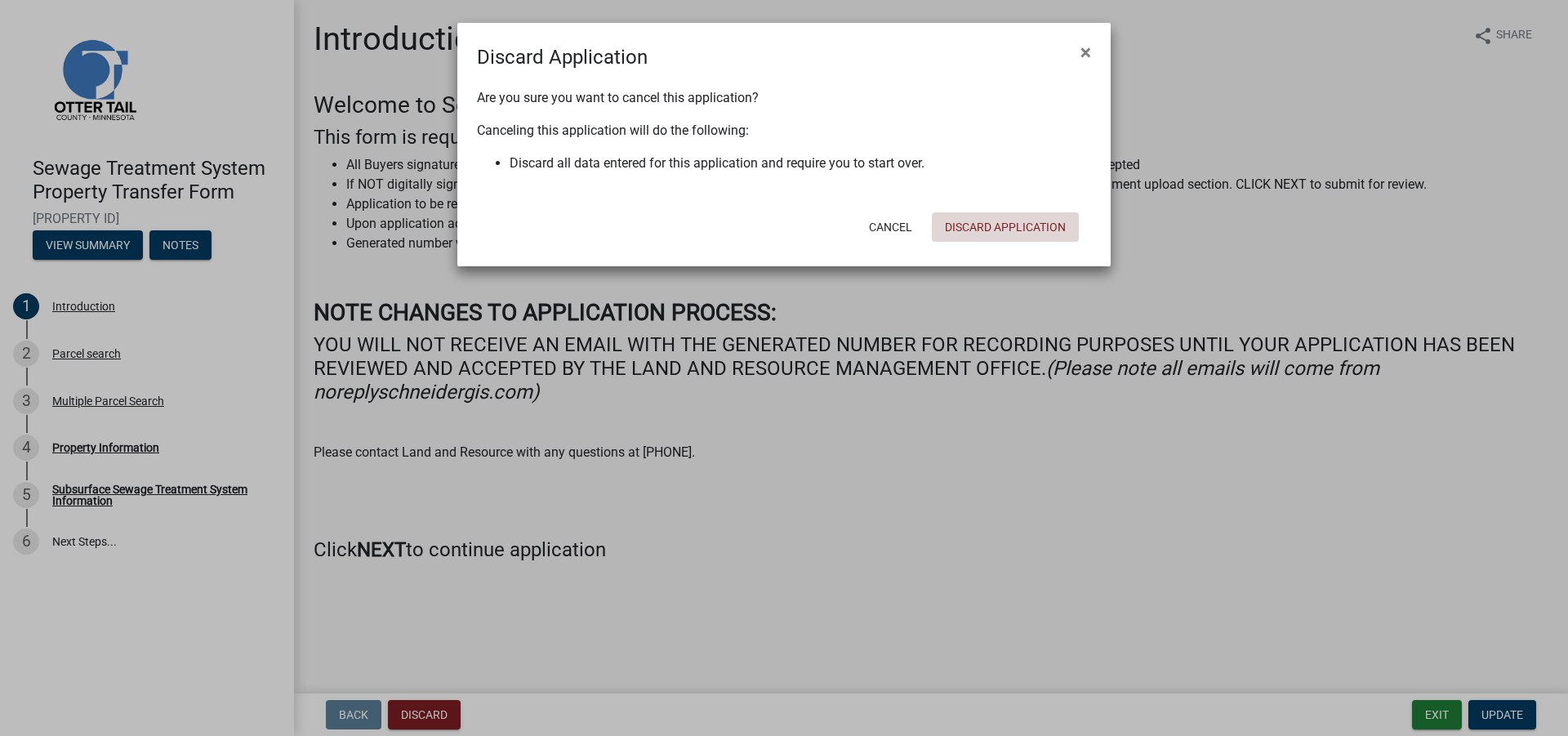 click on "Discard Application" 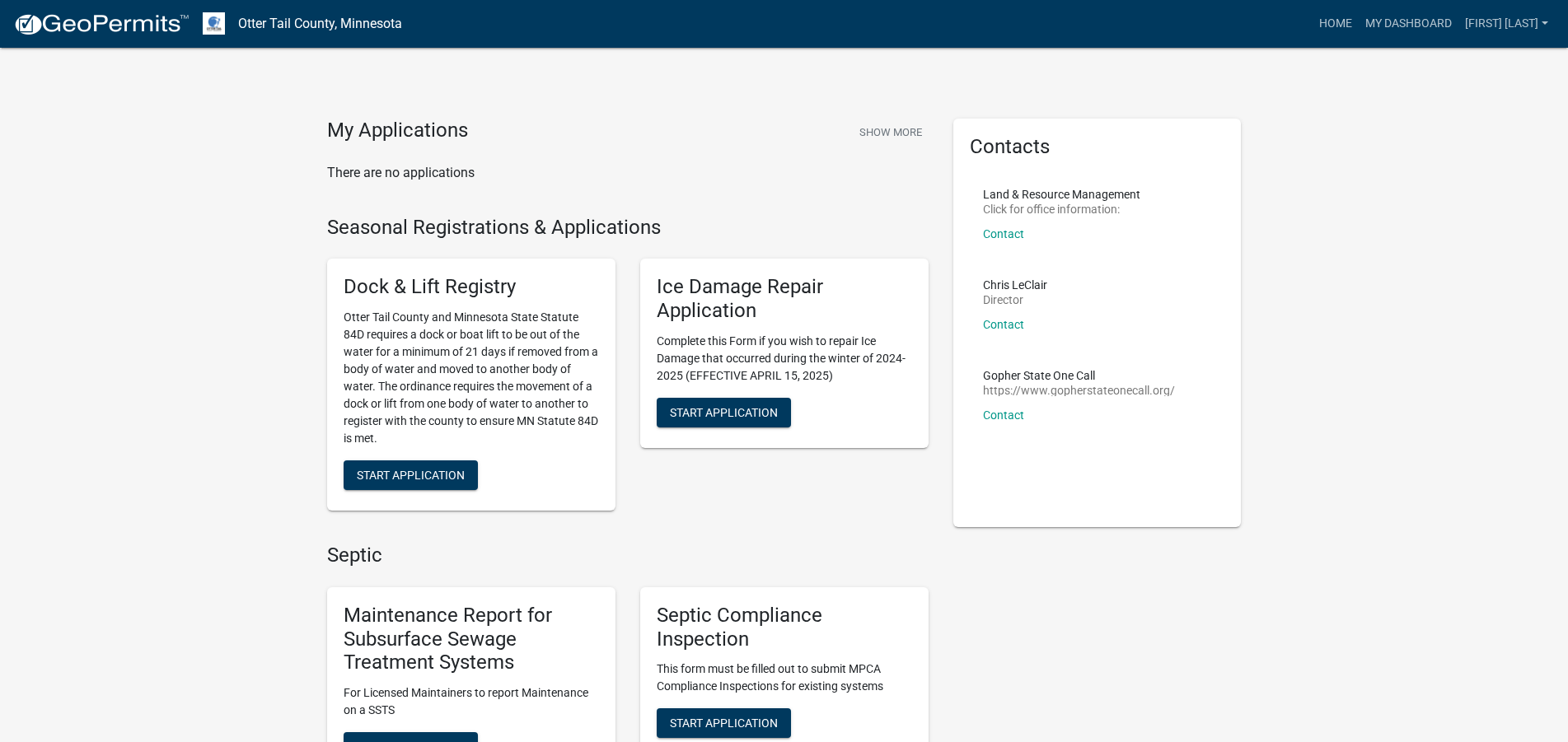 scroll, scrollTop: 420, scrollLeft: 0, axis: vertical 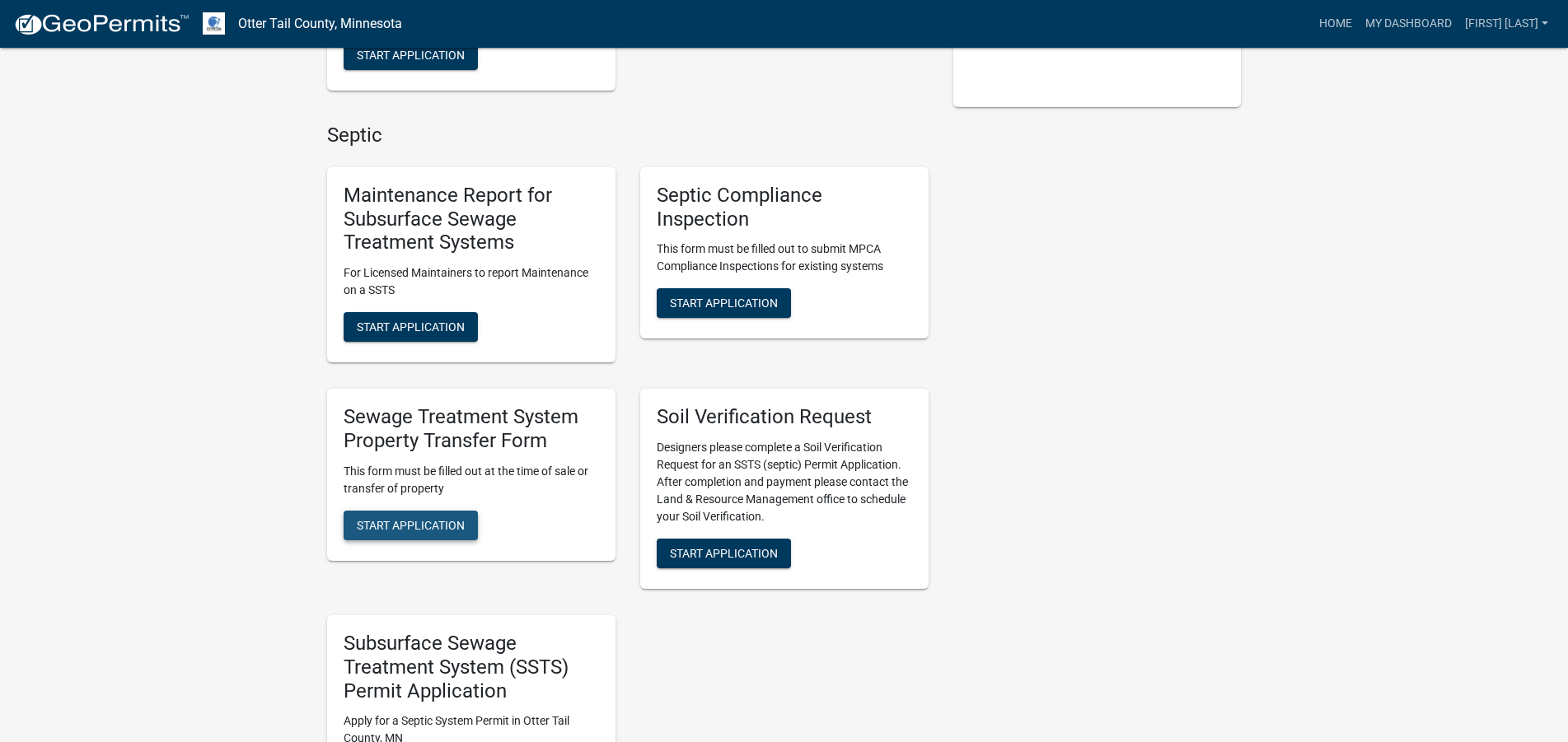 click on "Start Application" at bounding box center [410, 525] 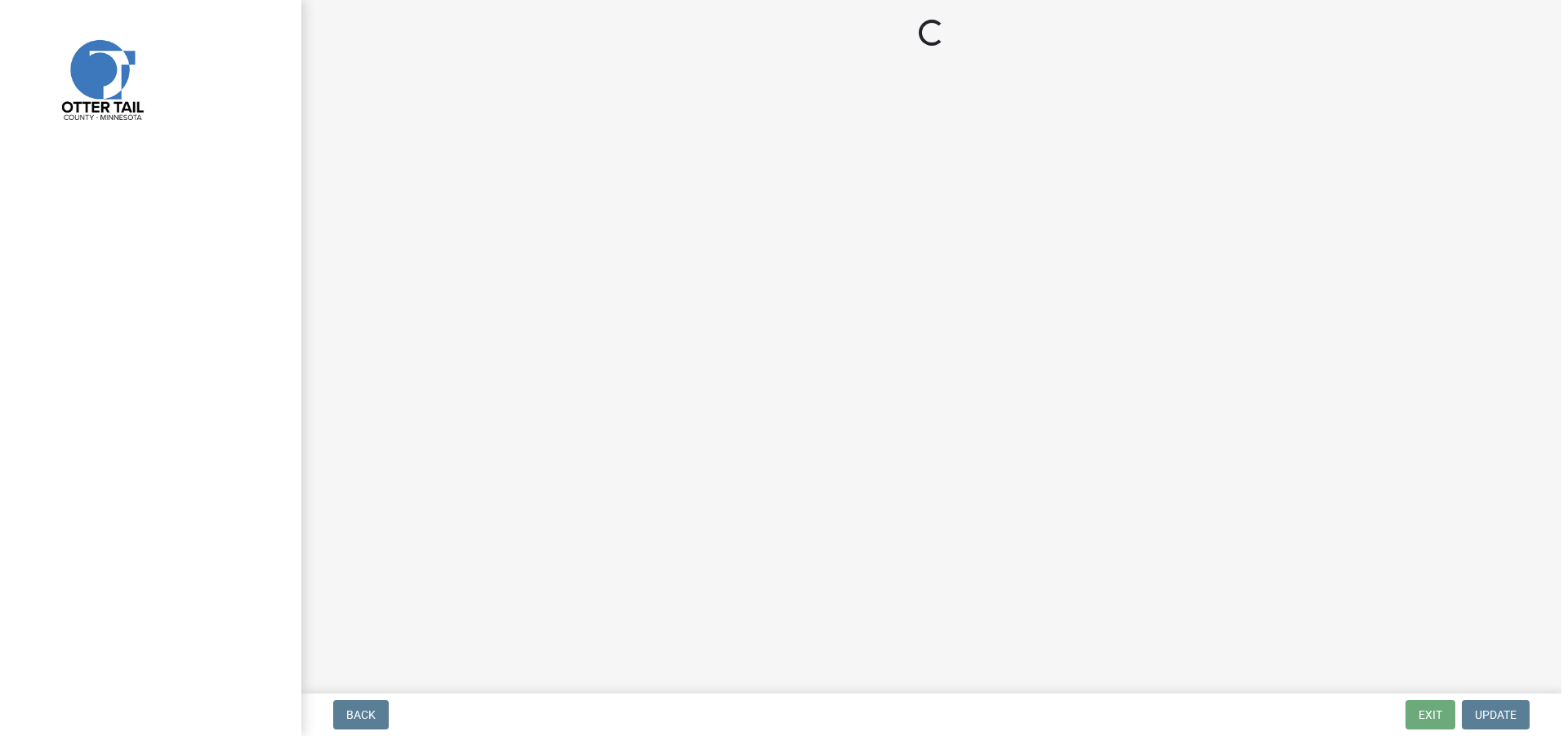 scroll, scrollTop: 0, scrollLeft: 0, axis: both 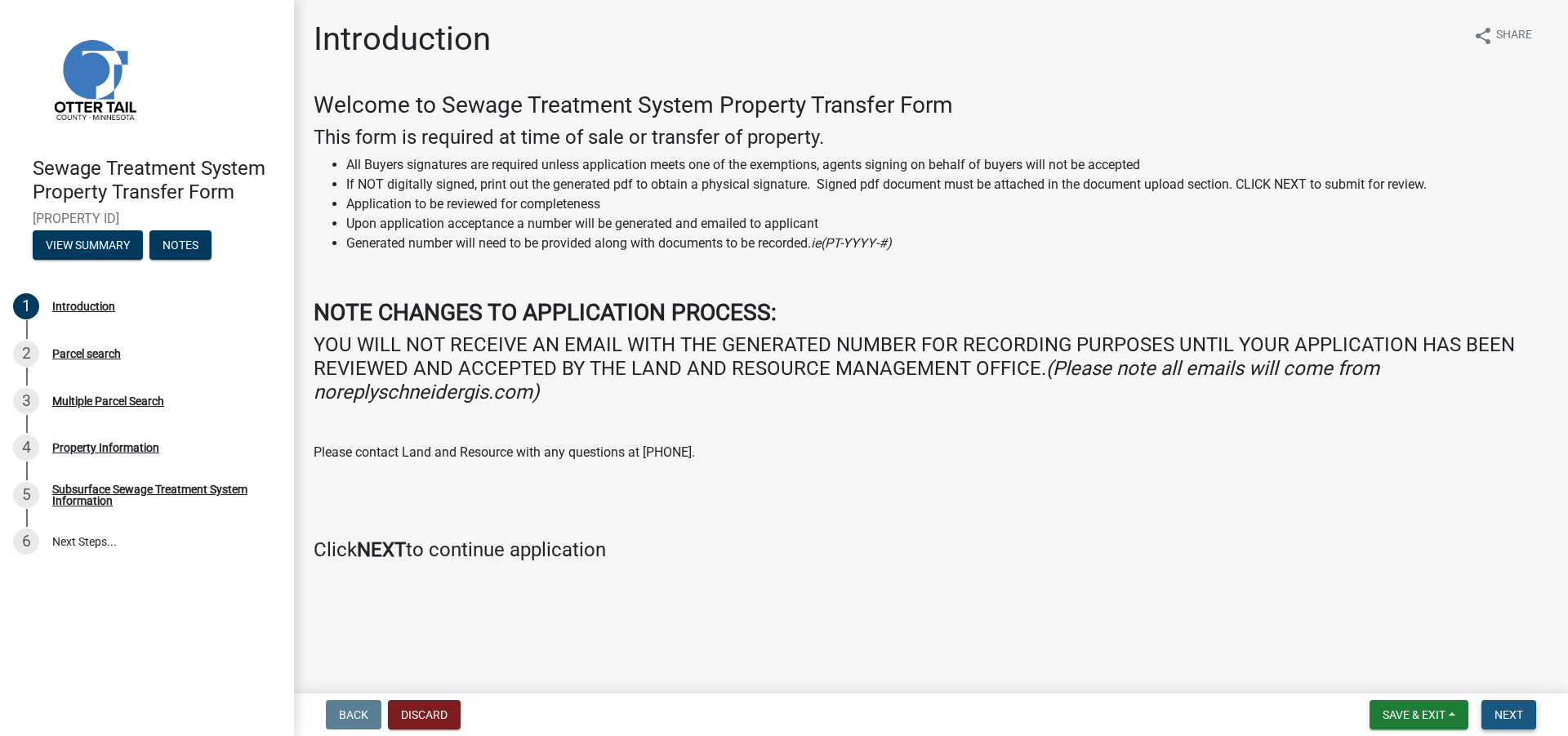 click on "Next" at bounding box center (1508, 715) 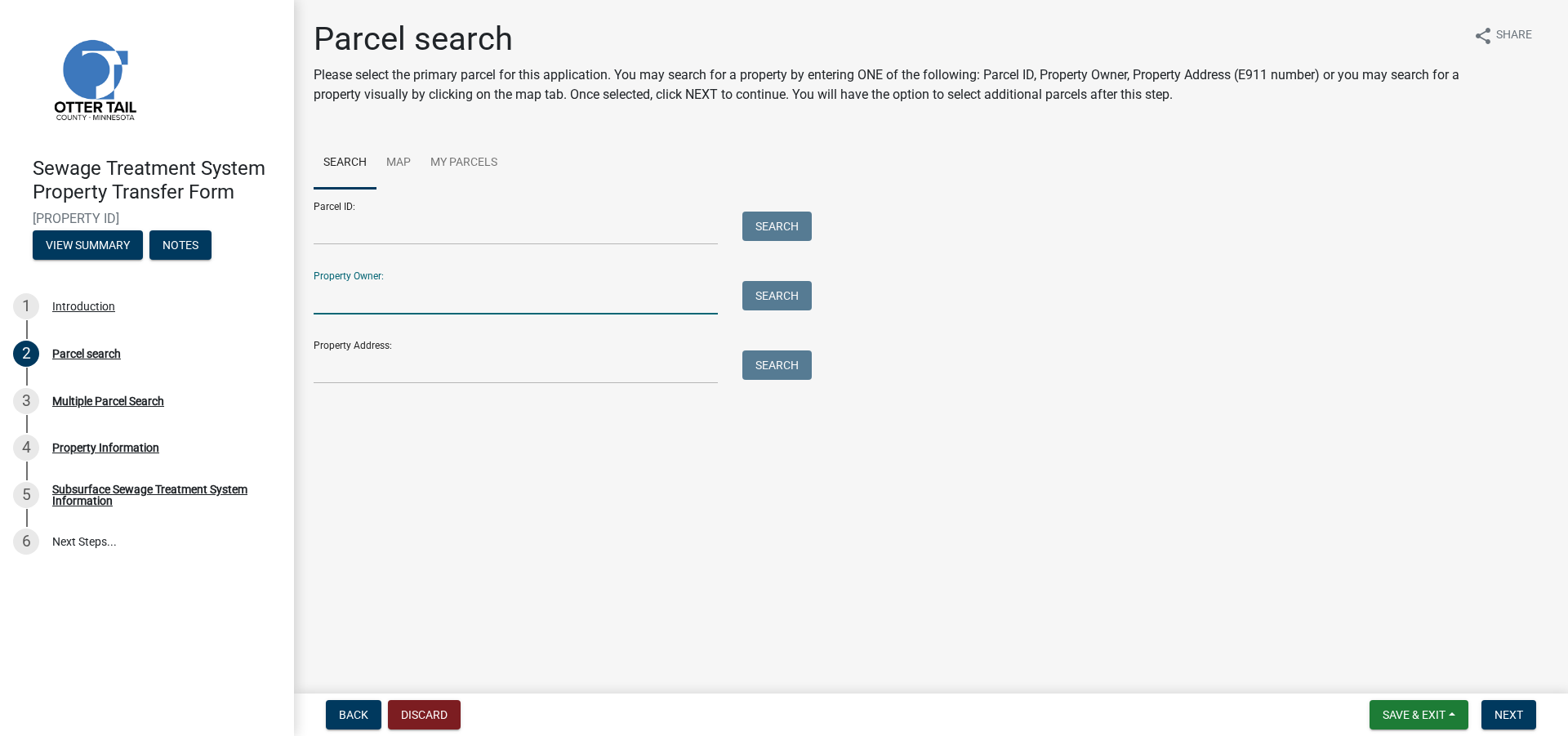 click on "Property Owner:" at bounding box center (515, 297) 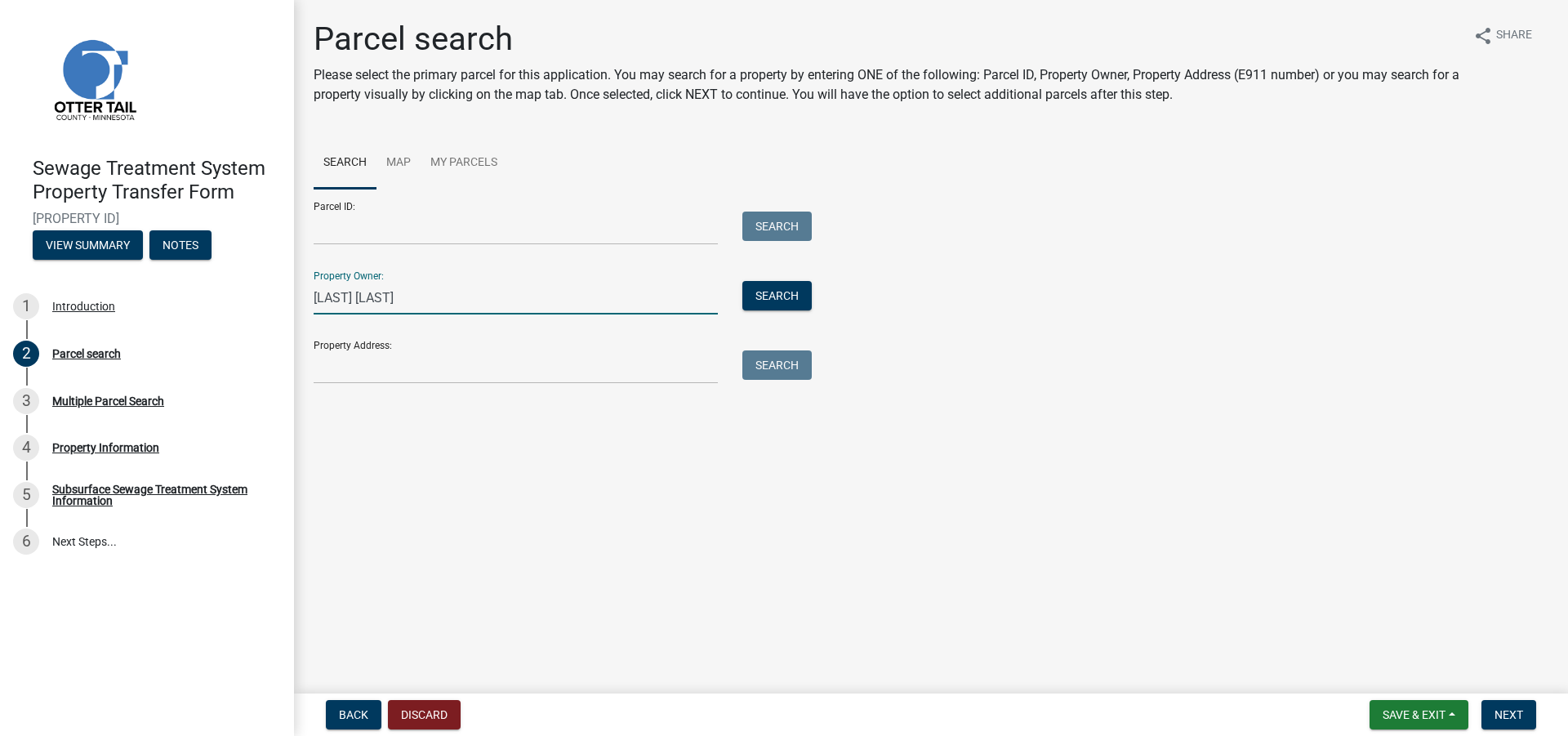 type on "Daniel Walters" 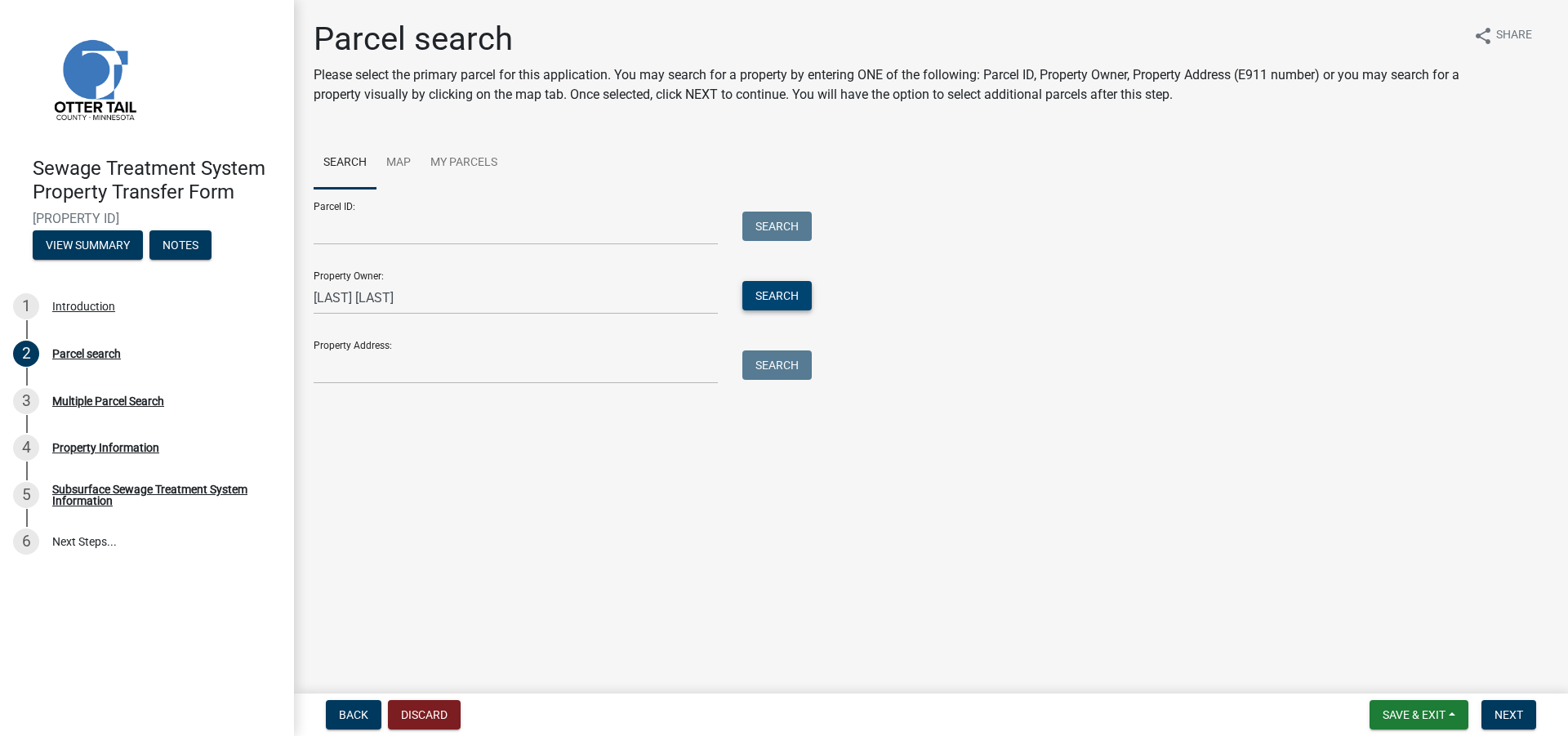 type 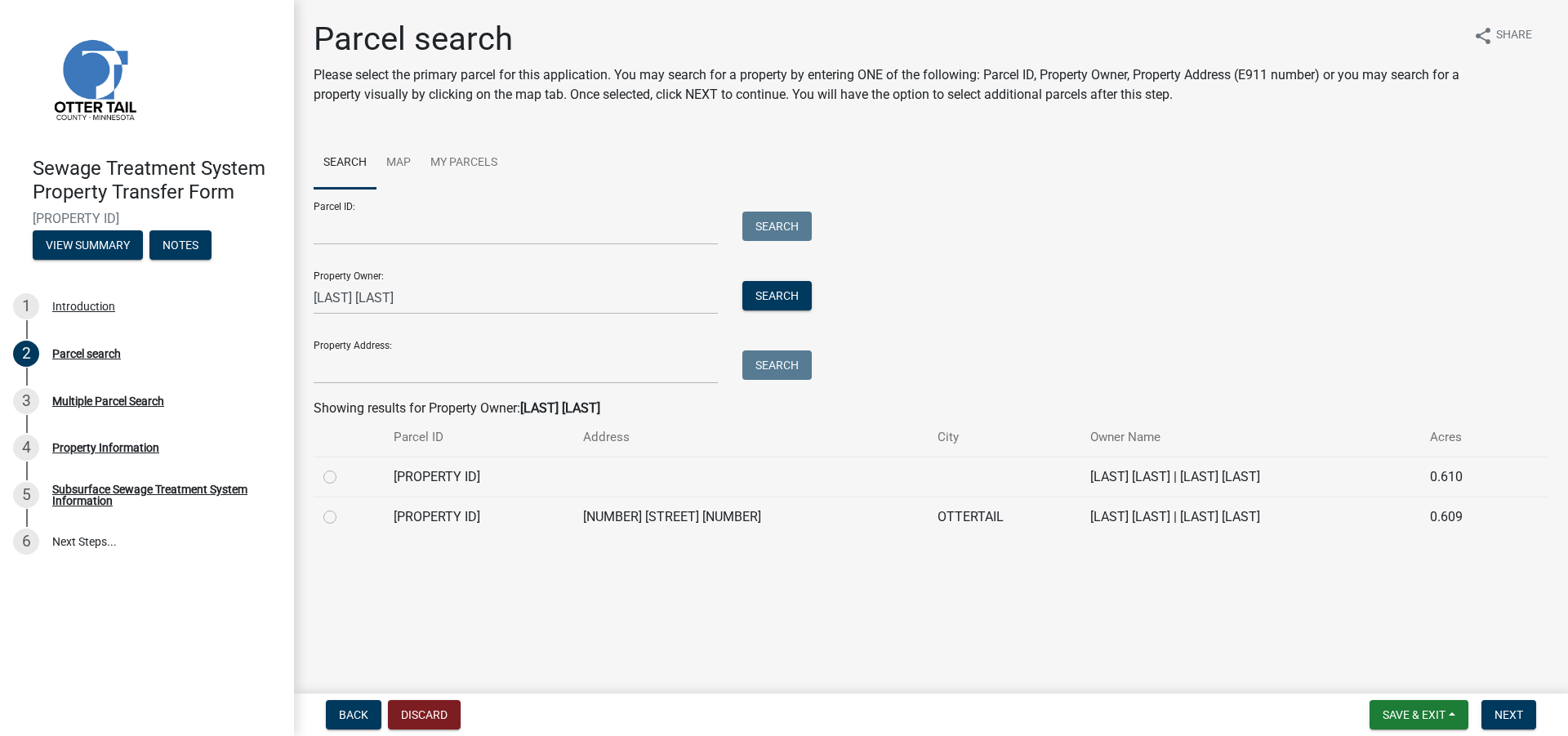 click 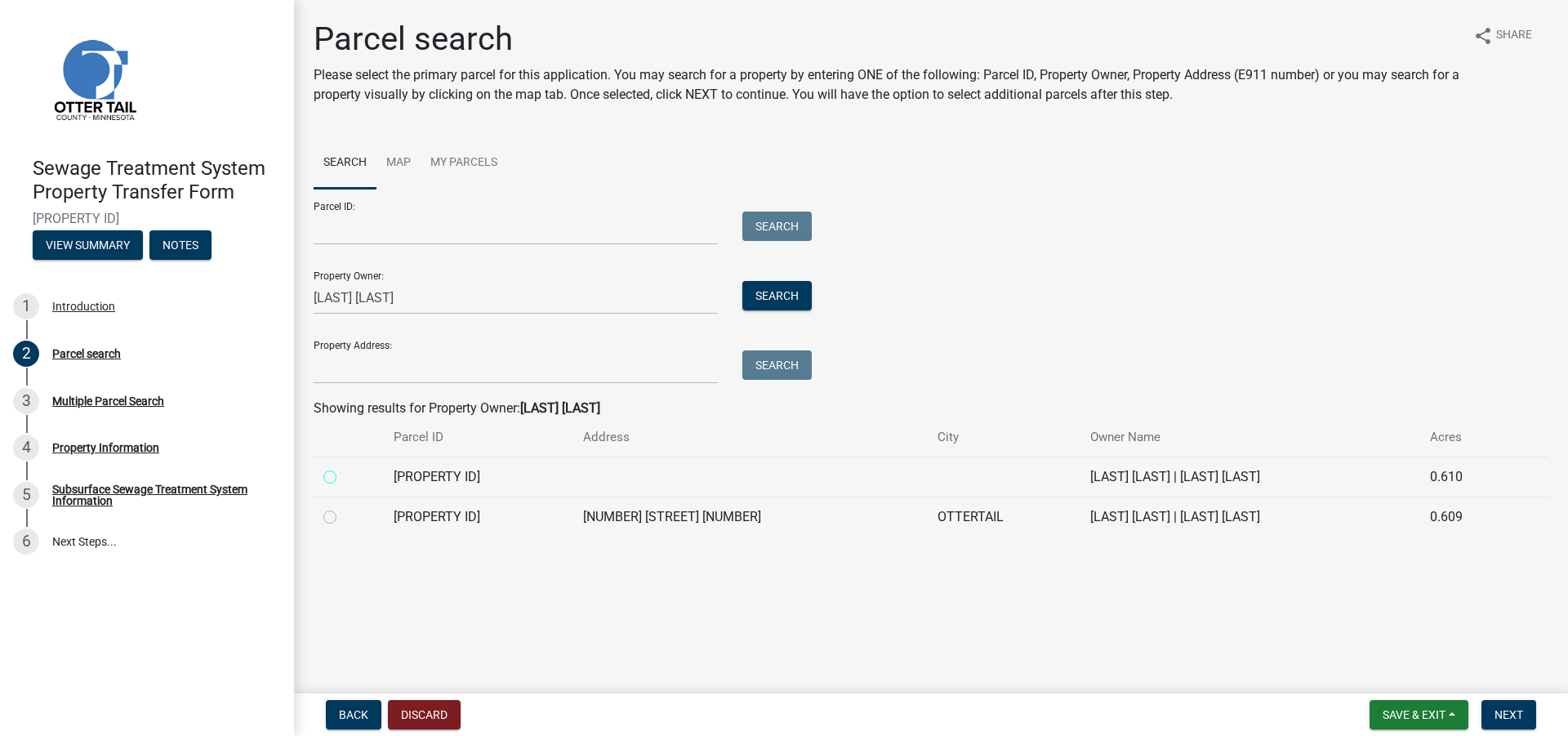 click at bounding box center (348, 472) 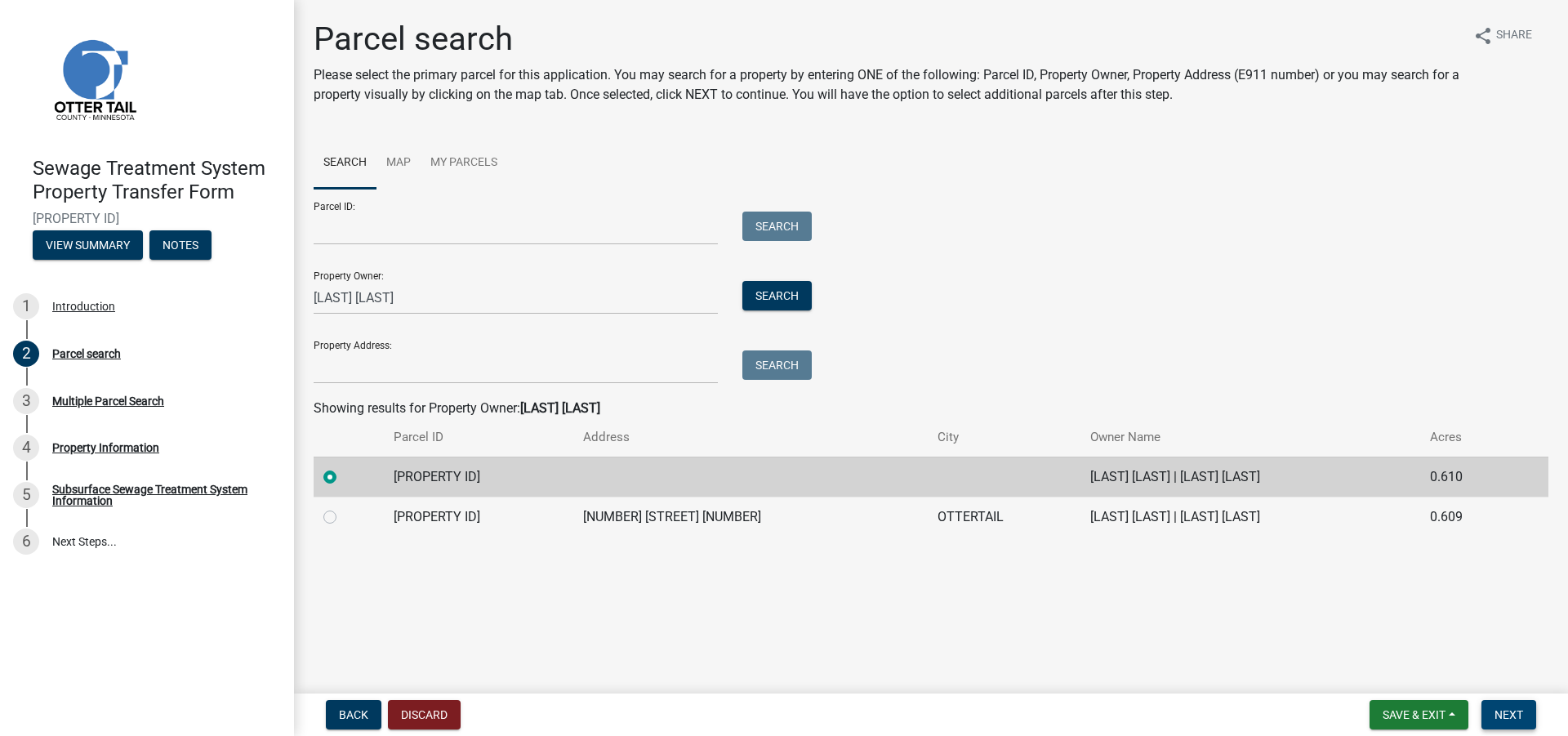 click on "Next" at bounding box center [1508, 715] 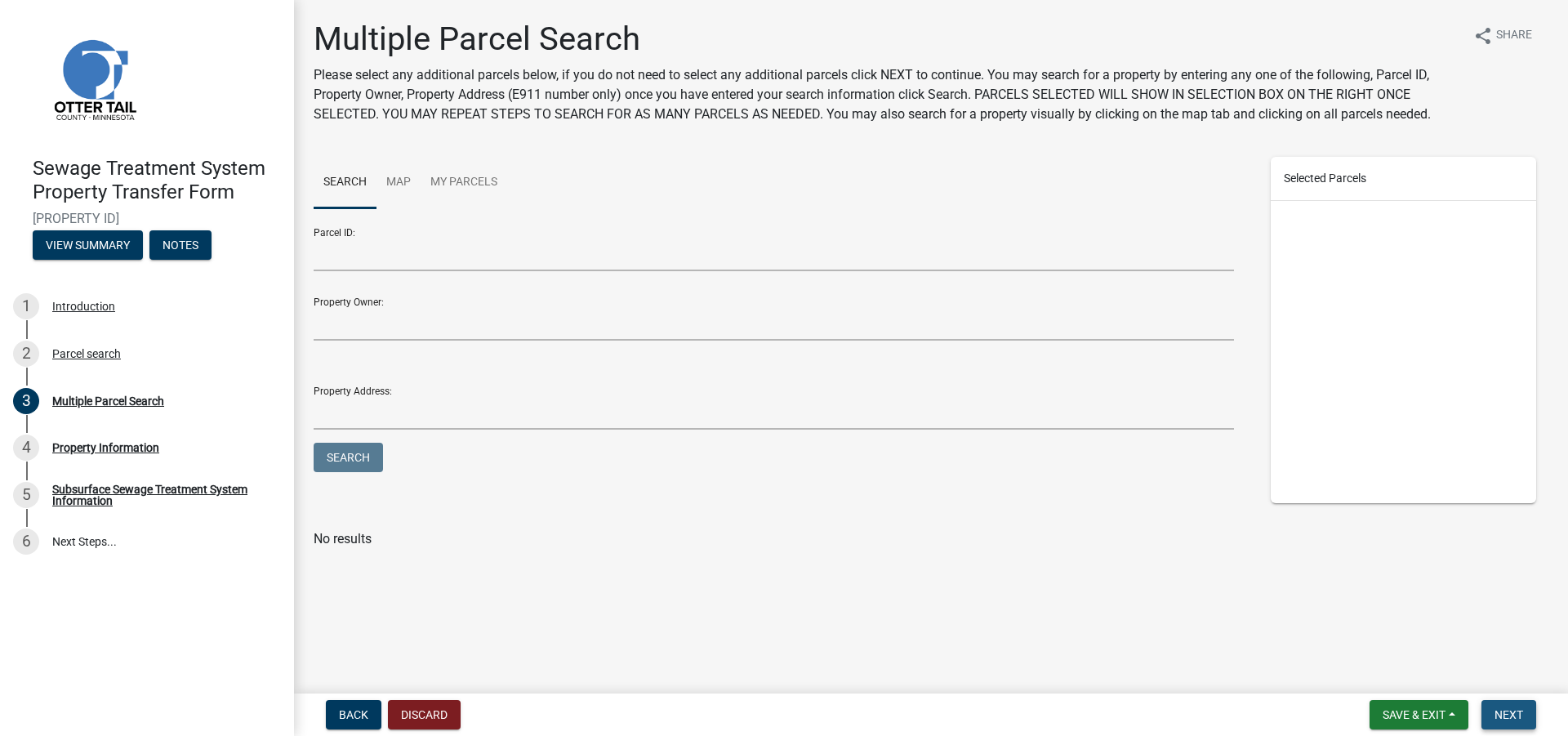 click on "Next" at bounding box center (1508, 715) 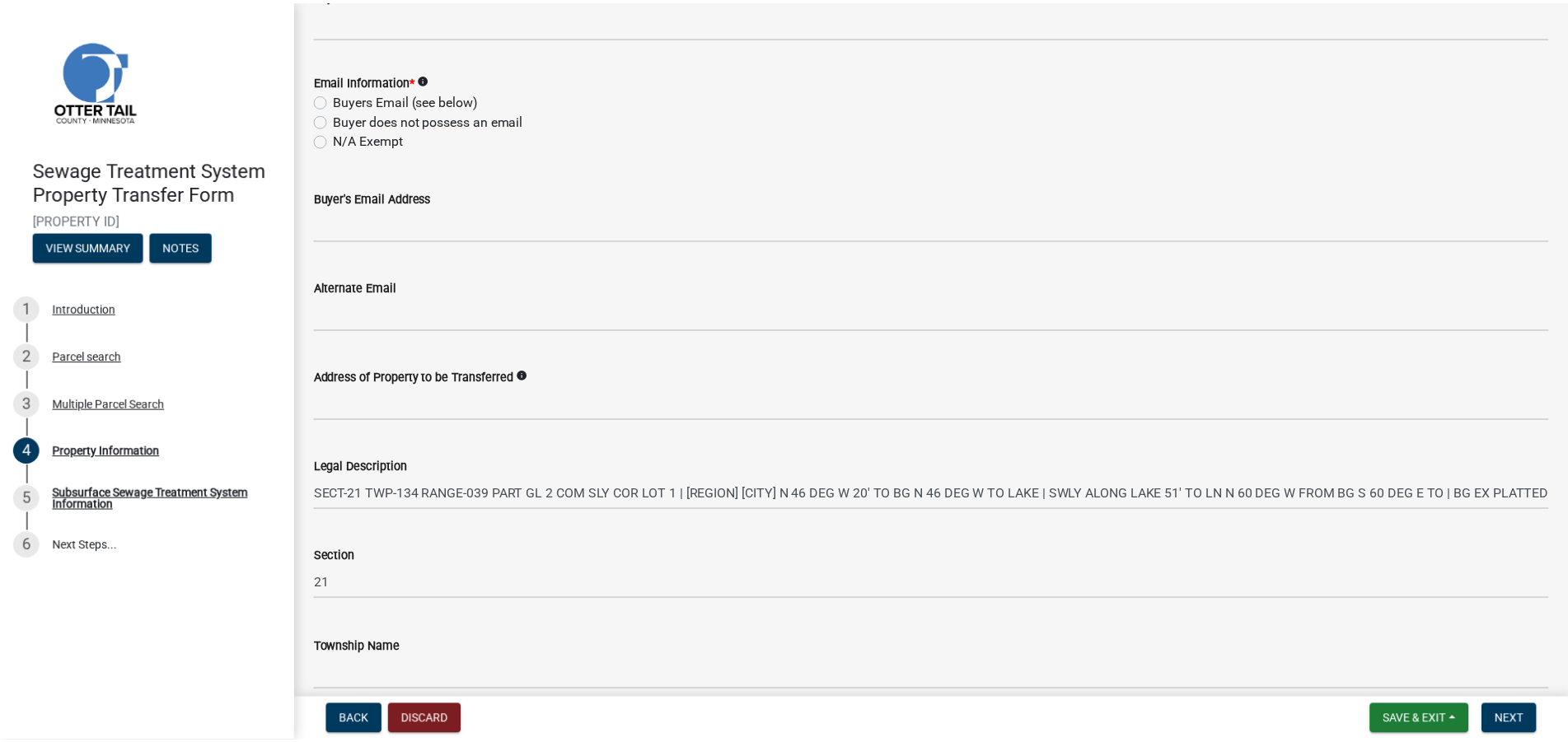 scroll, scrollTop: 746, scrollLeft: 0, axis: vertical 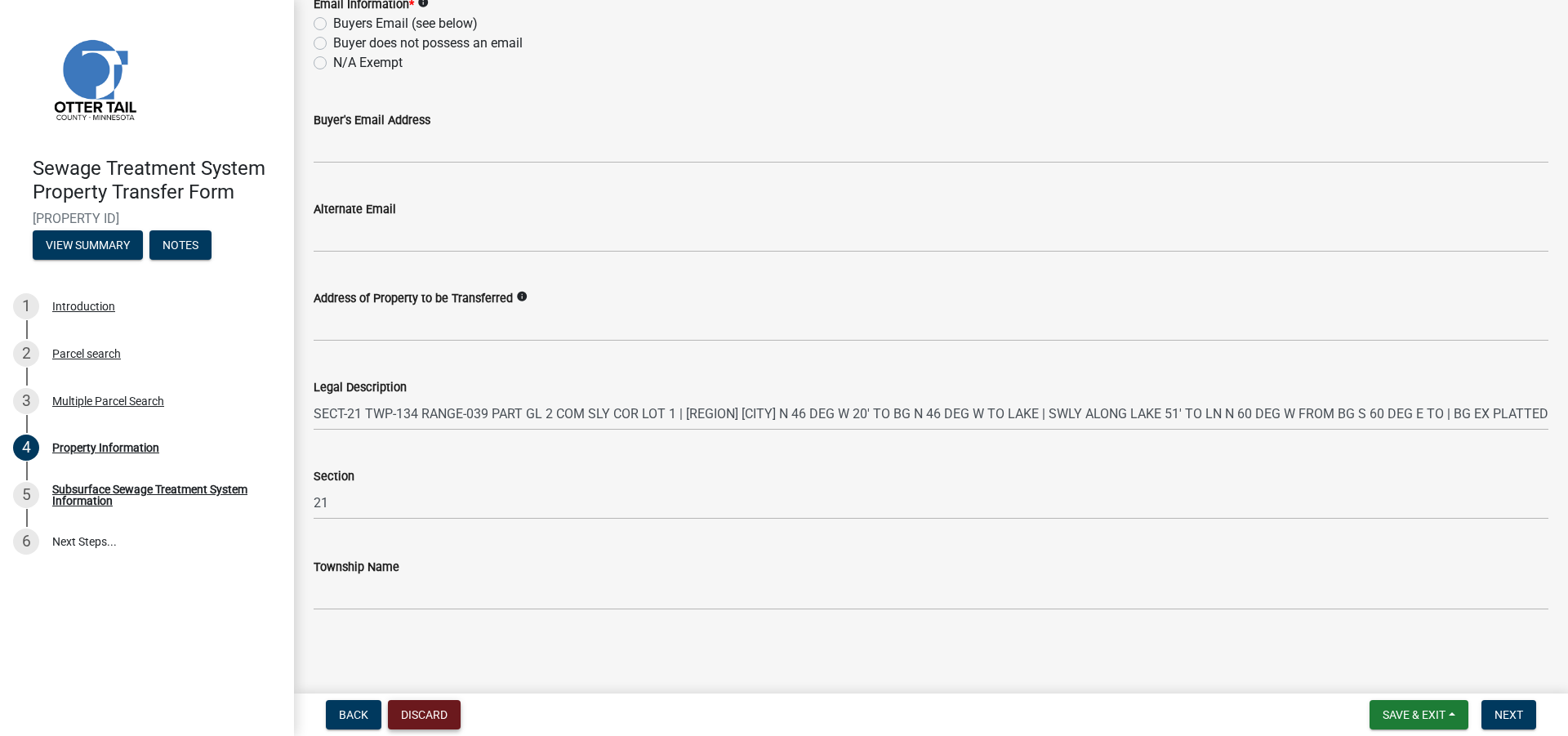 click on "Discard" at bounding box center (424, 715) 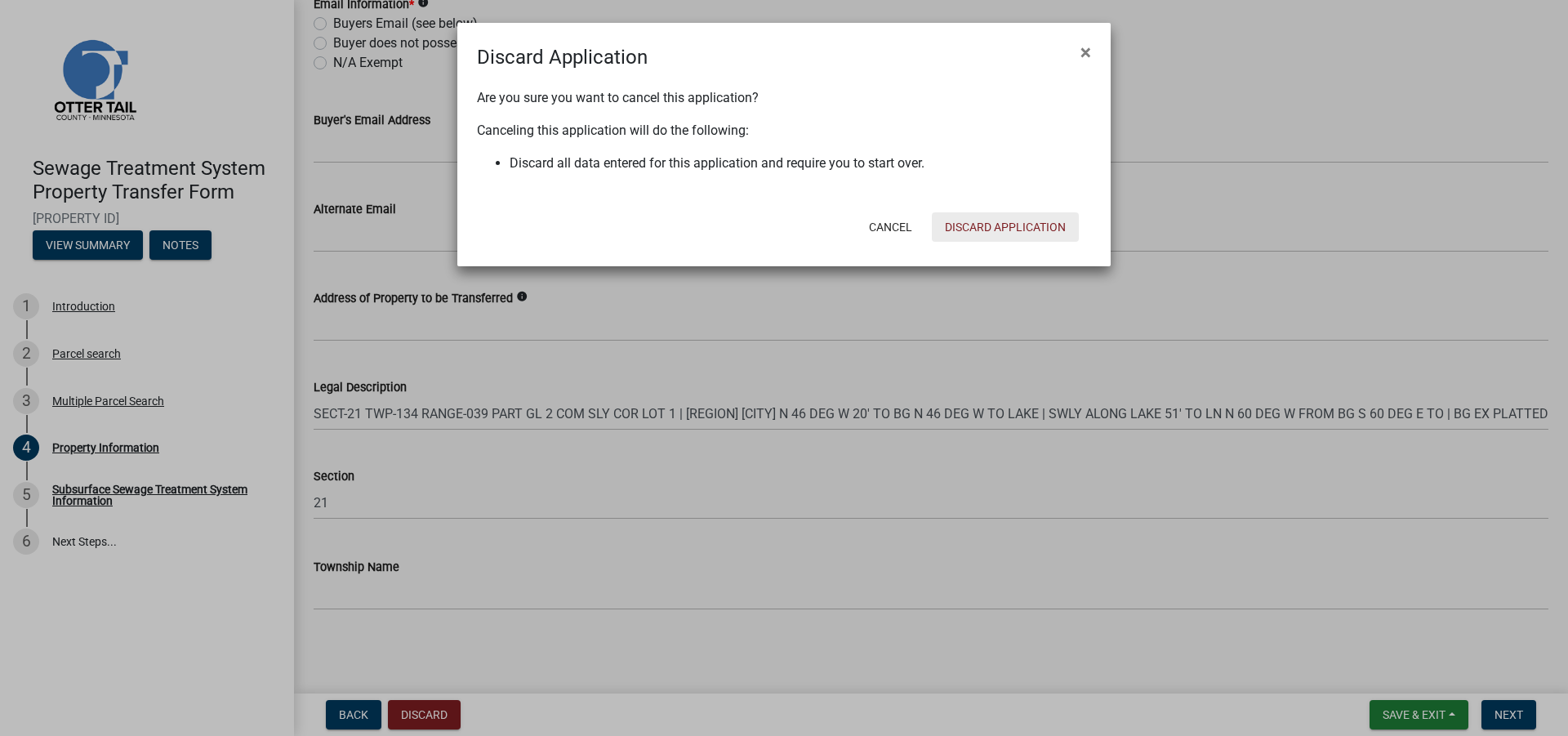 click on "Discard Application" 